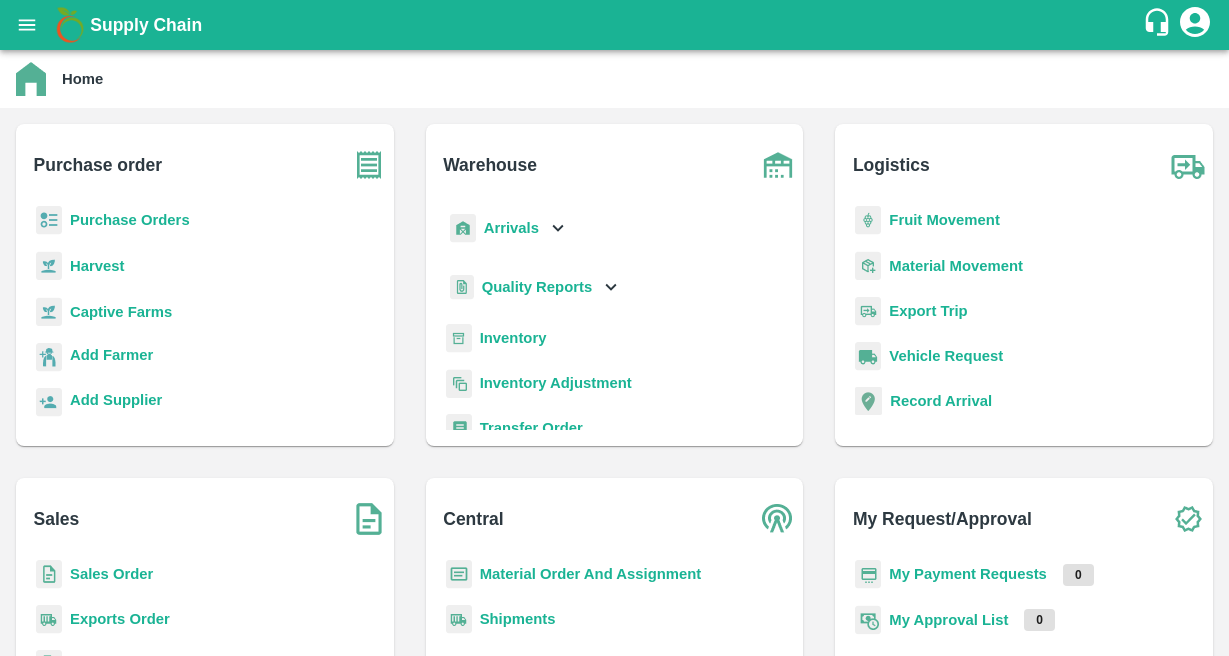 scroll, scrollTop: 0, scrollLeft: 0, axis: both 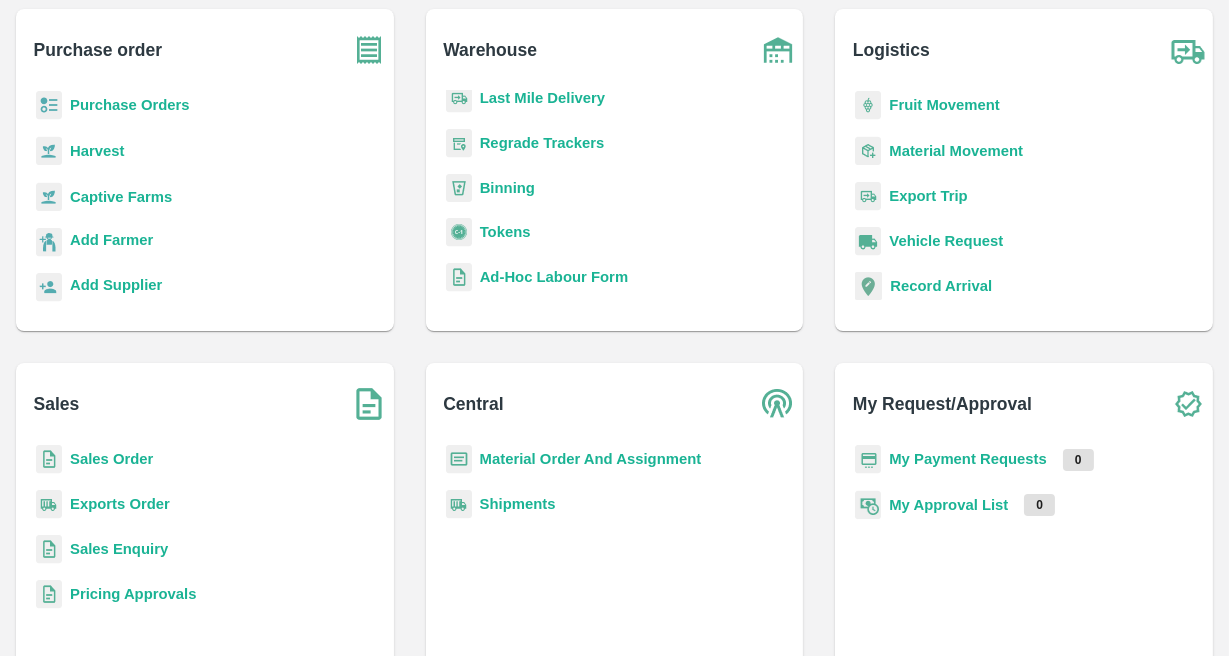 click on "Sales Order" at bounding box center [111, 459] 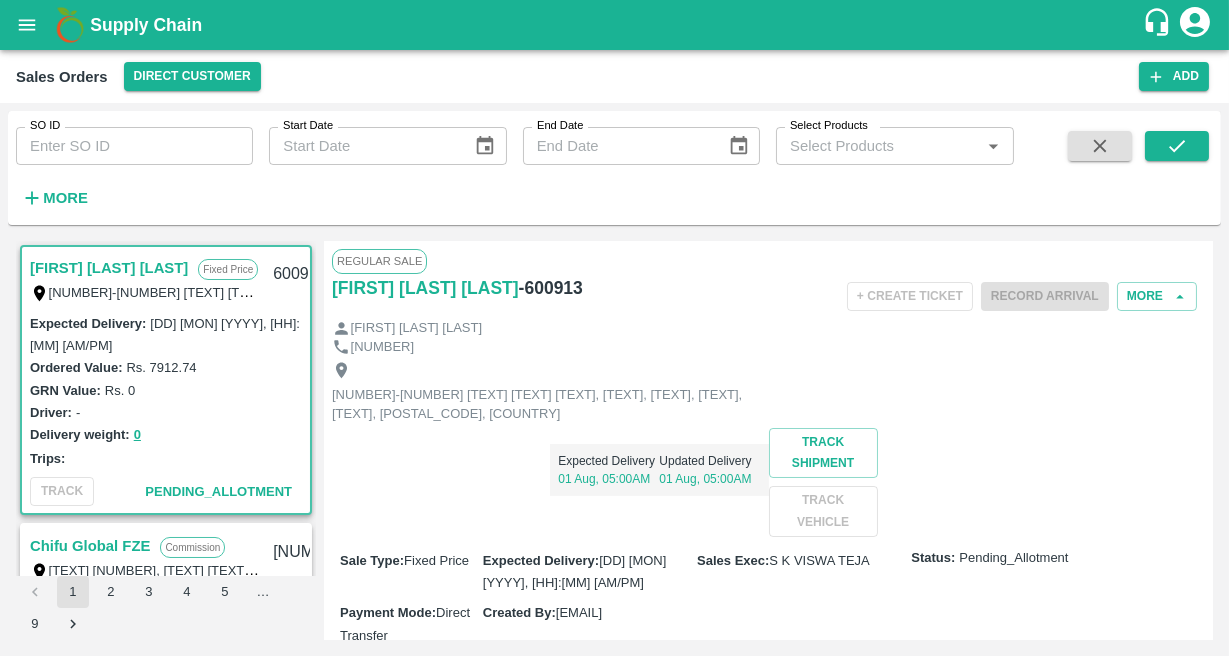 click on "SO ID" at bounding box center [134, 146] 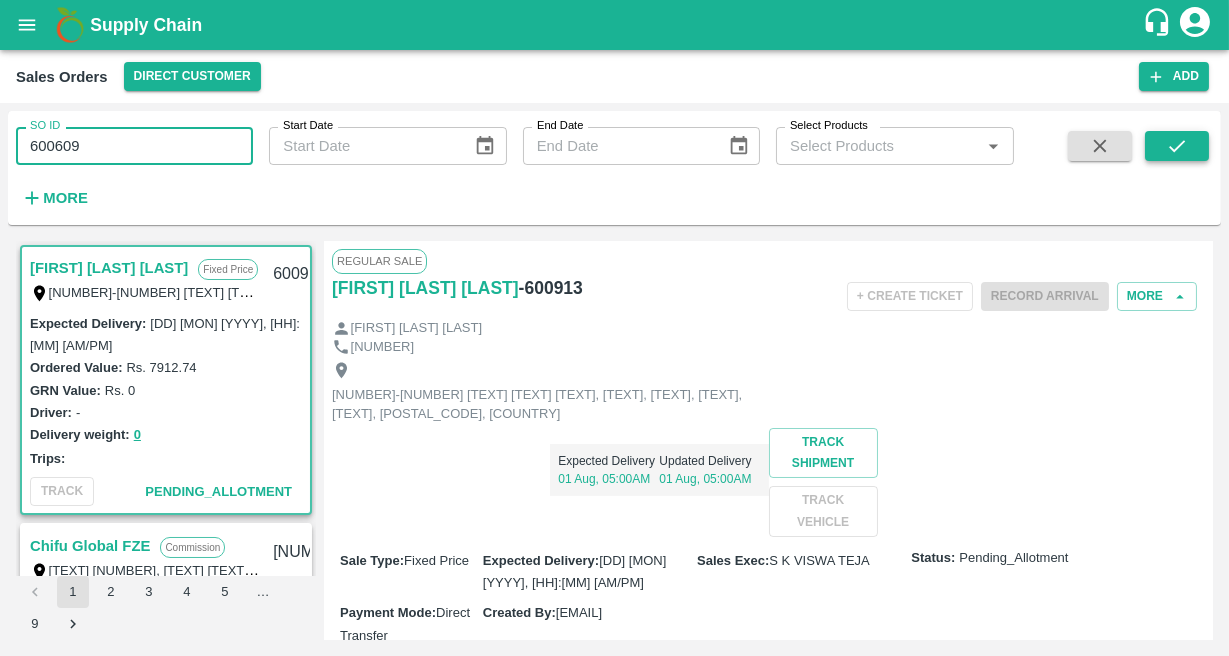 type on "600609" 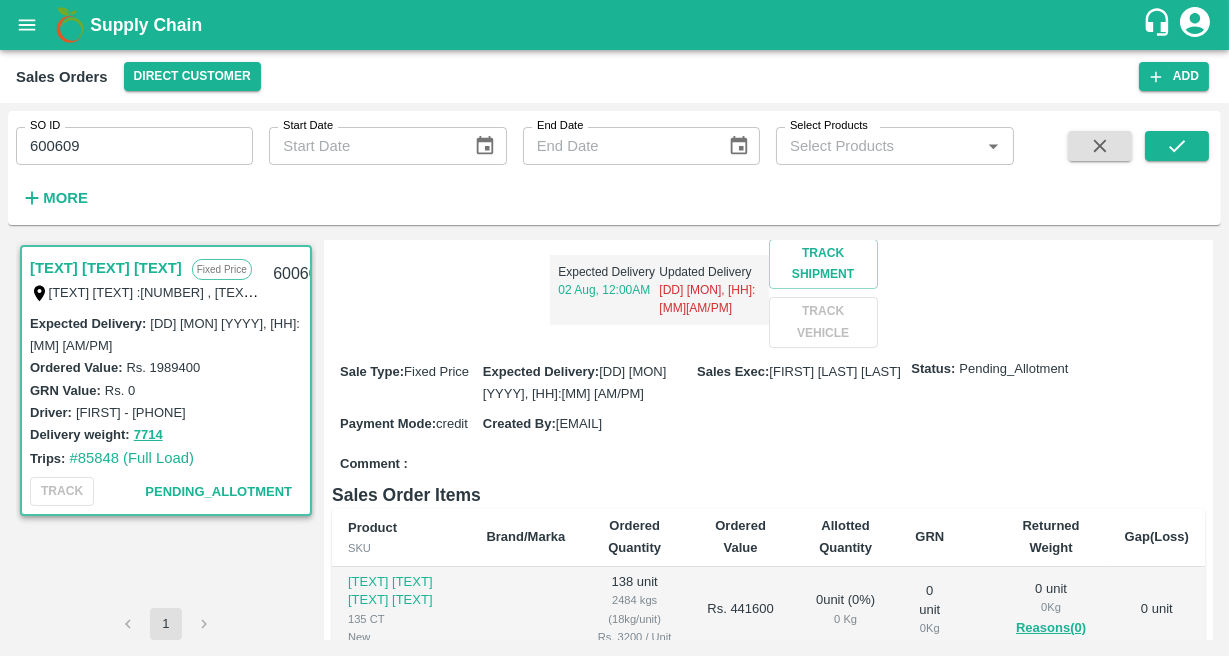scroll, scrollTop: 455, scrollLeft: 0, axis: vertical 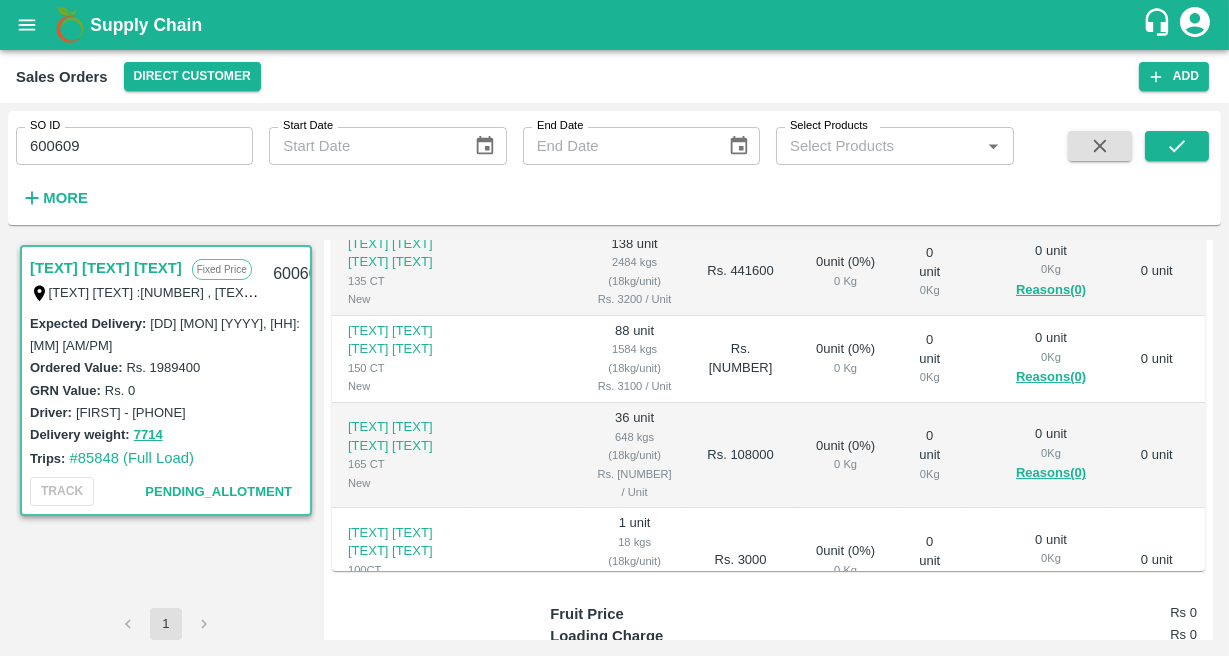 click on "600609" at bounding box center (134, 146) 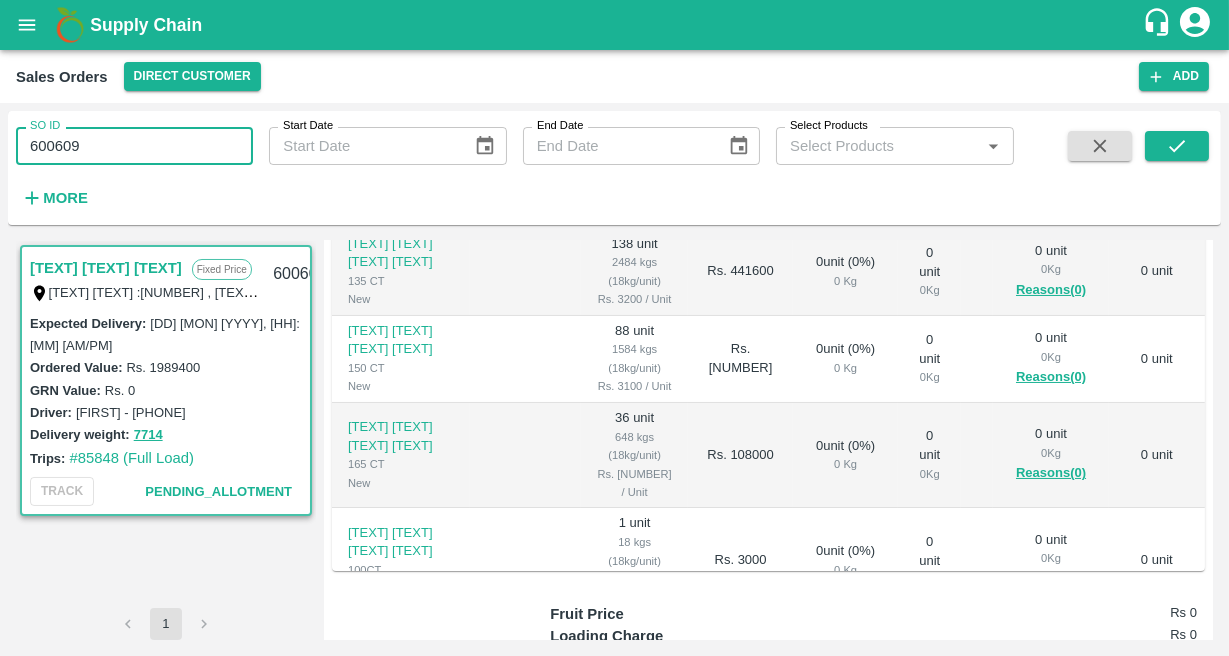 click on "600609" at bounding box center (134, 146) 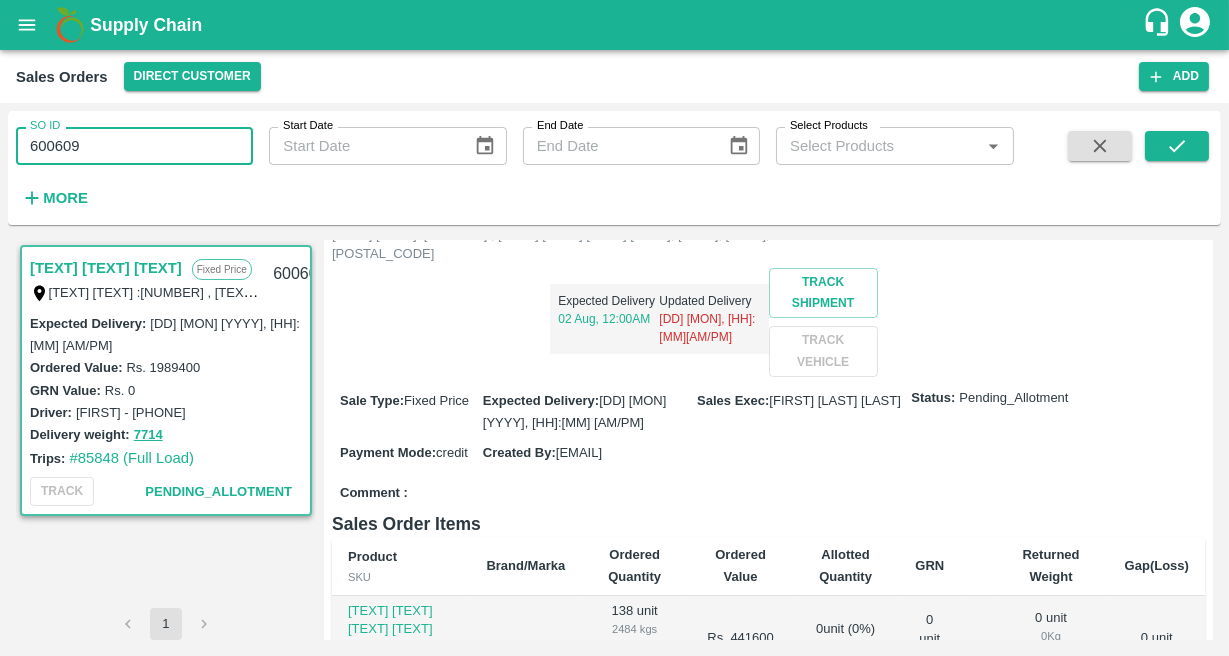 scroll, scrollTop: 430, scrollLeft: 0, axis: vertical 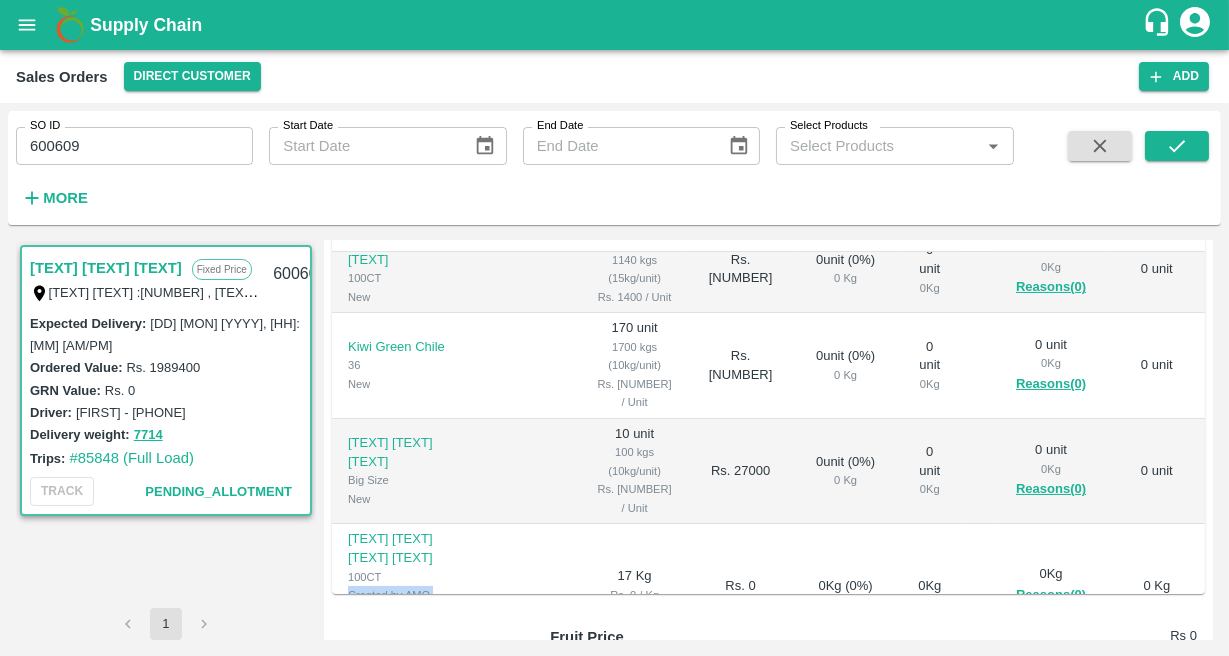 drag, startPoint x: 347, startPoint y: 515, endPoint x: 442, endPoint y: 536, distance: 97.29337 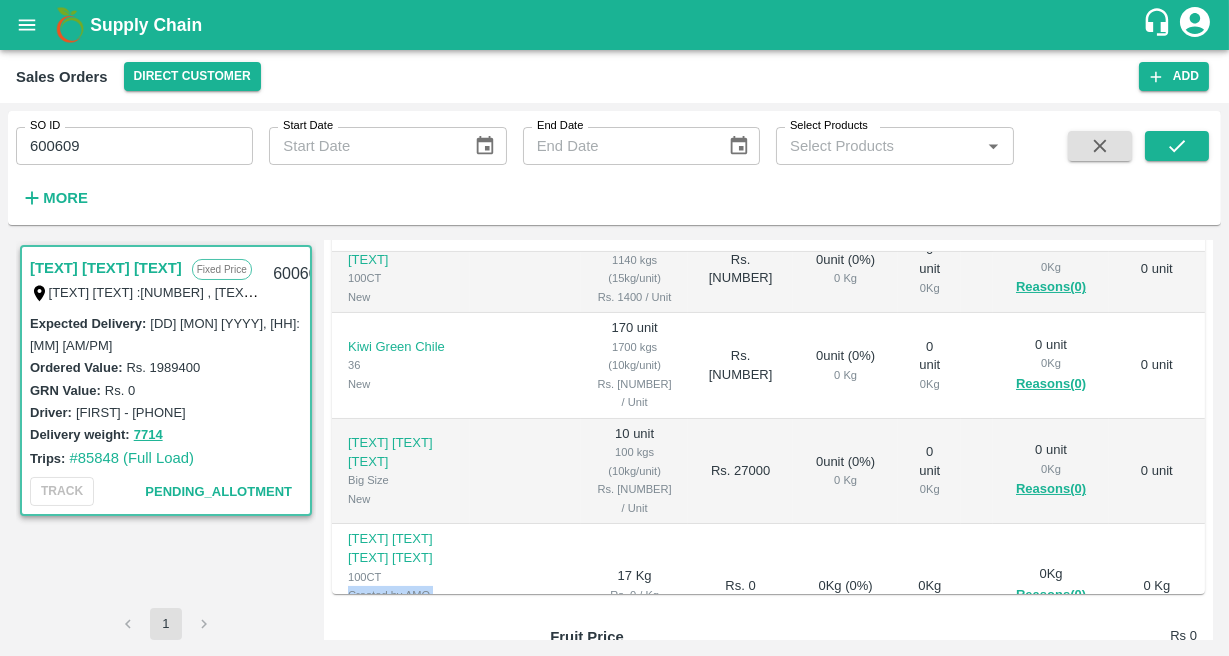 click on "[TEXT] [TEXT] [TEXT] [TEXT] [NUMBER] [TEXT] [TEXT]" at bounding box center (401, 586) 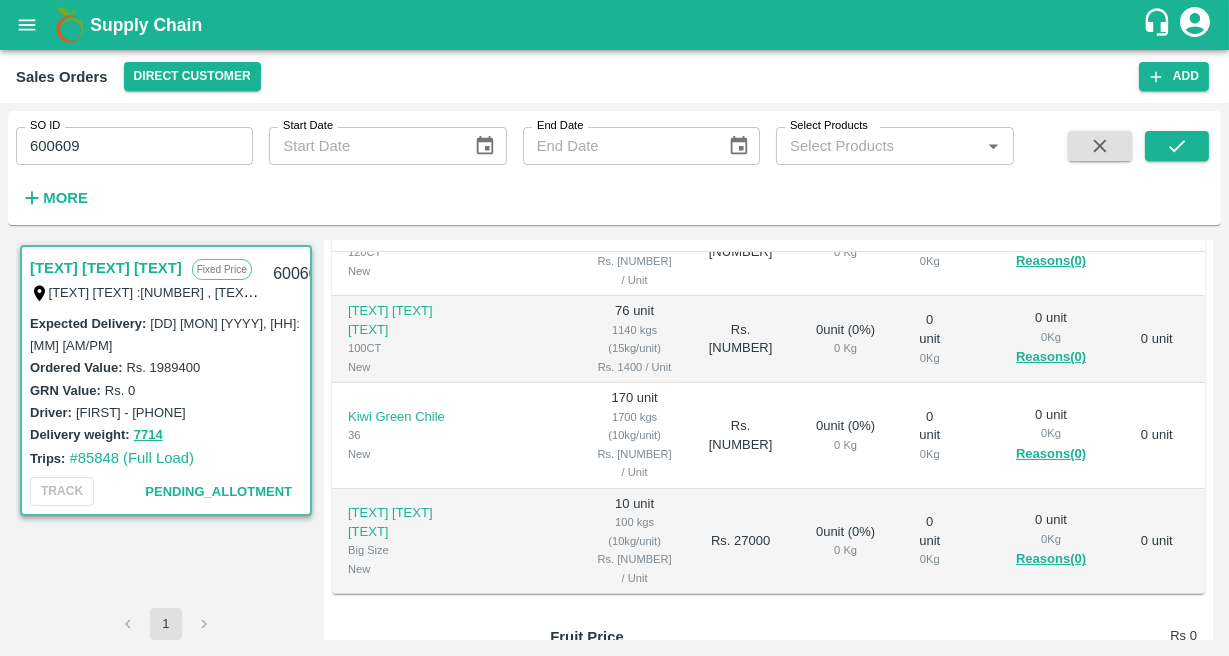 scroll, scrollTop: 970, scrollLeft: 0, axis: vertical 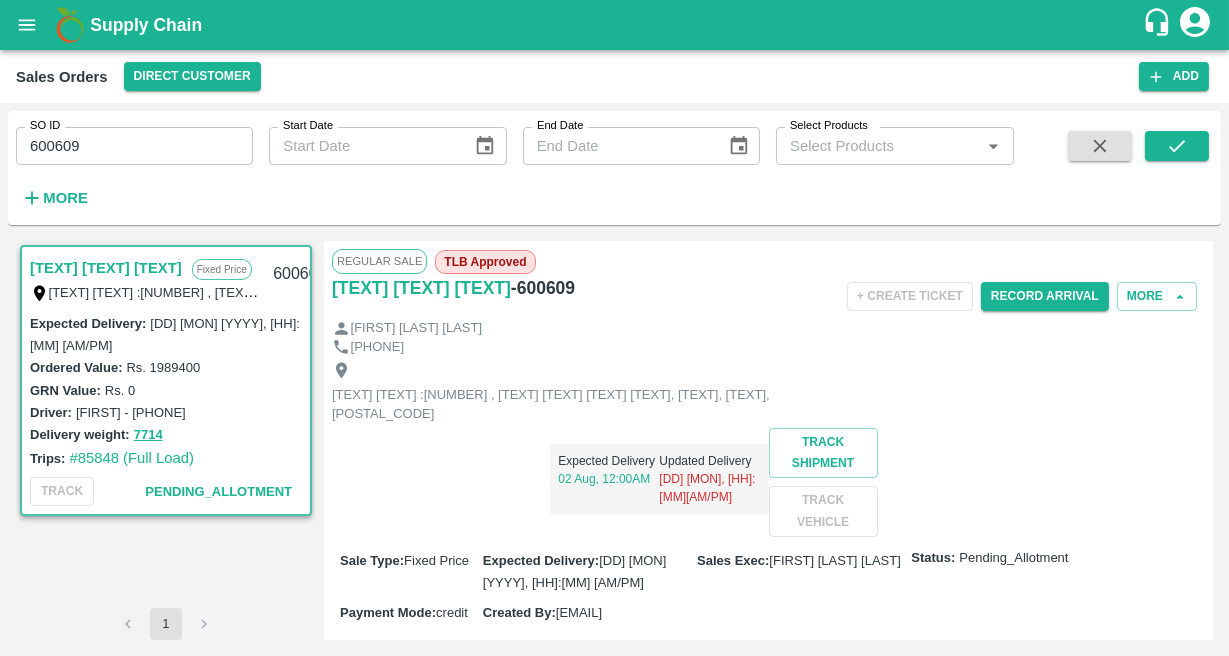 click 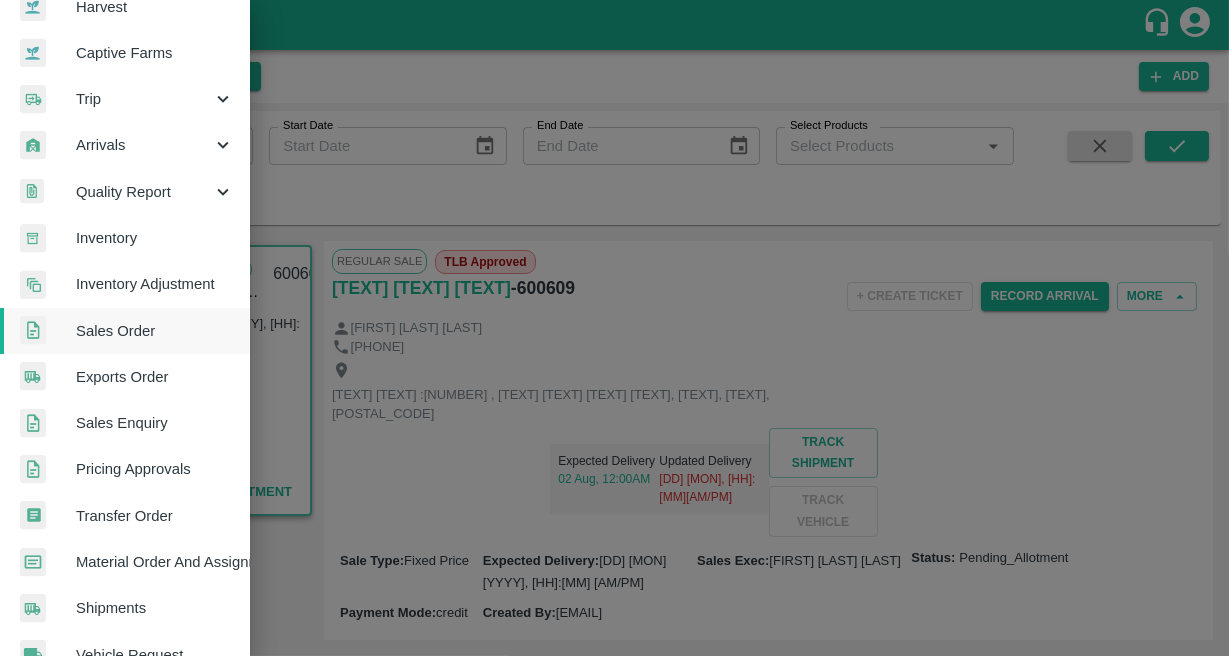 scroll, scrollTop: 210, scrollLeft: 0, axis: vertical 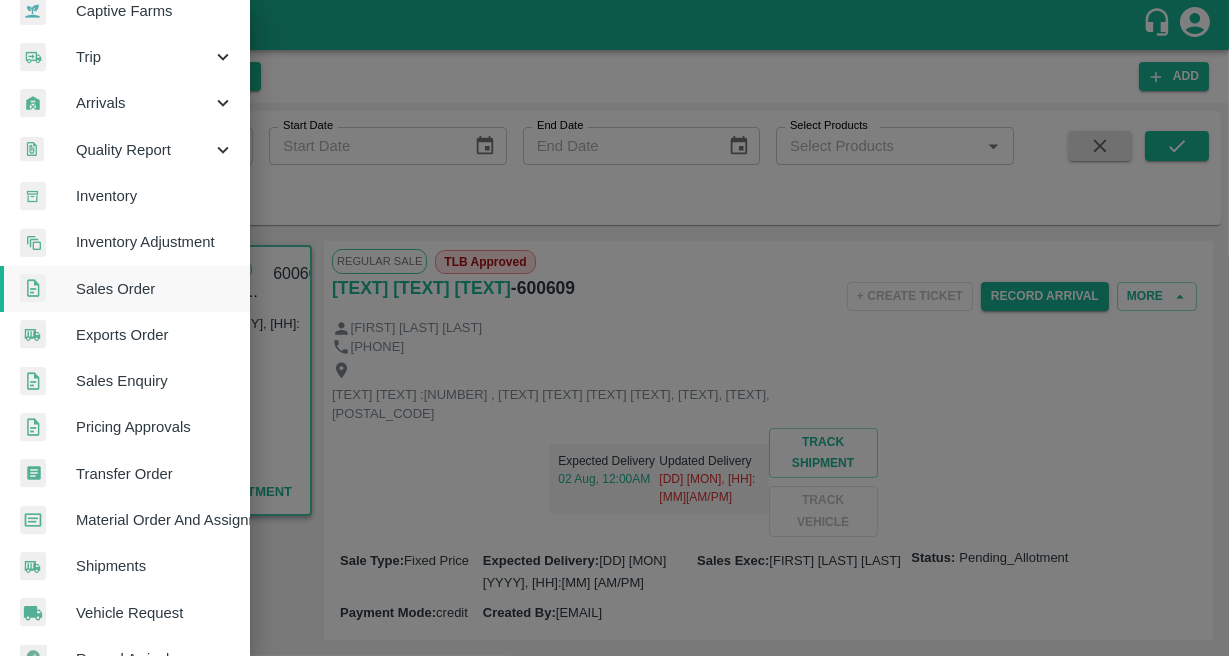 click on "Material Order And Assignment" at bounding box center (155, 520) 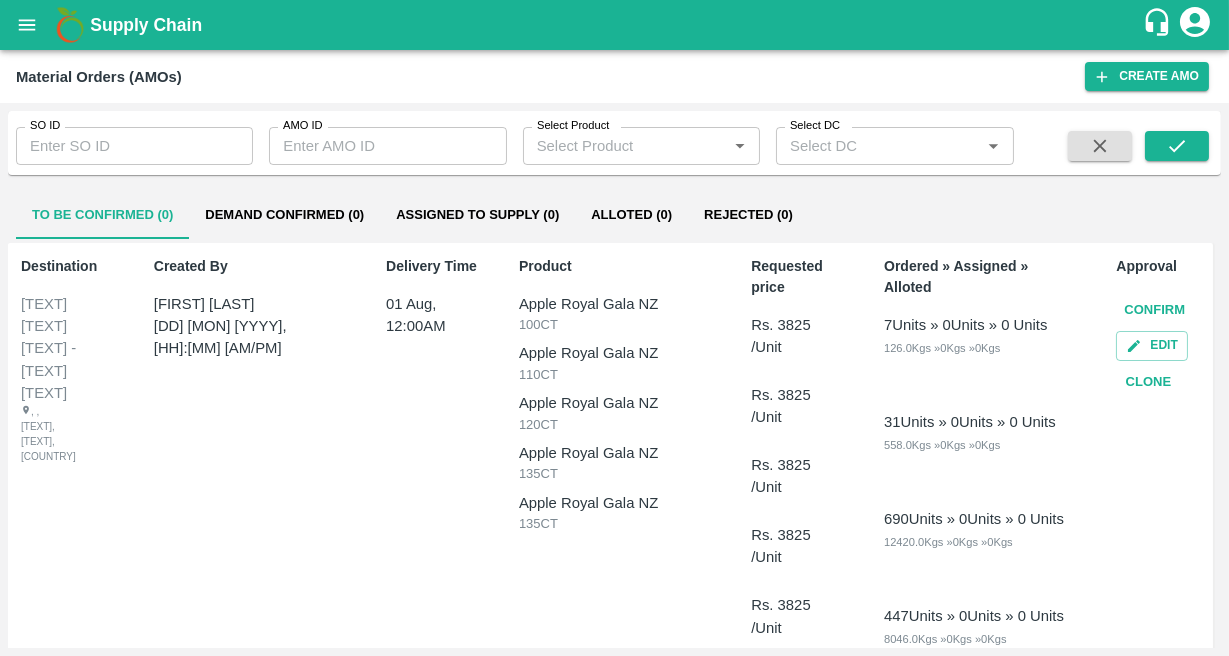 click on "SO ID" at bounding box center [134, 146] 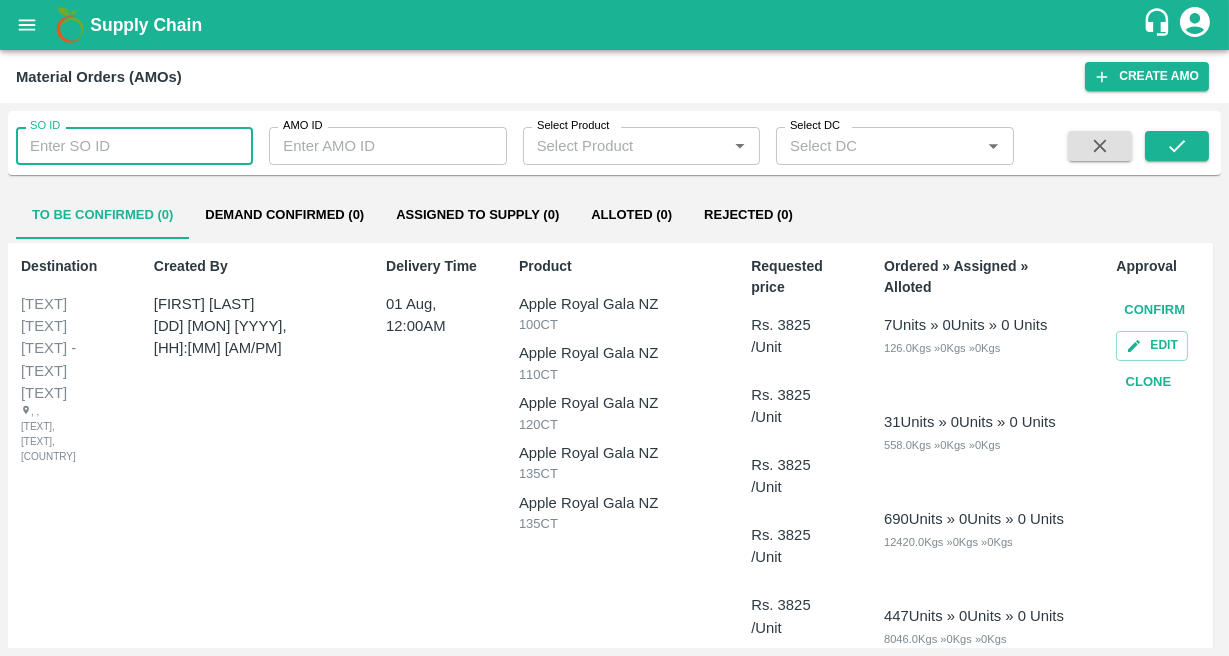 paste on "600609" 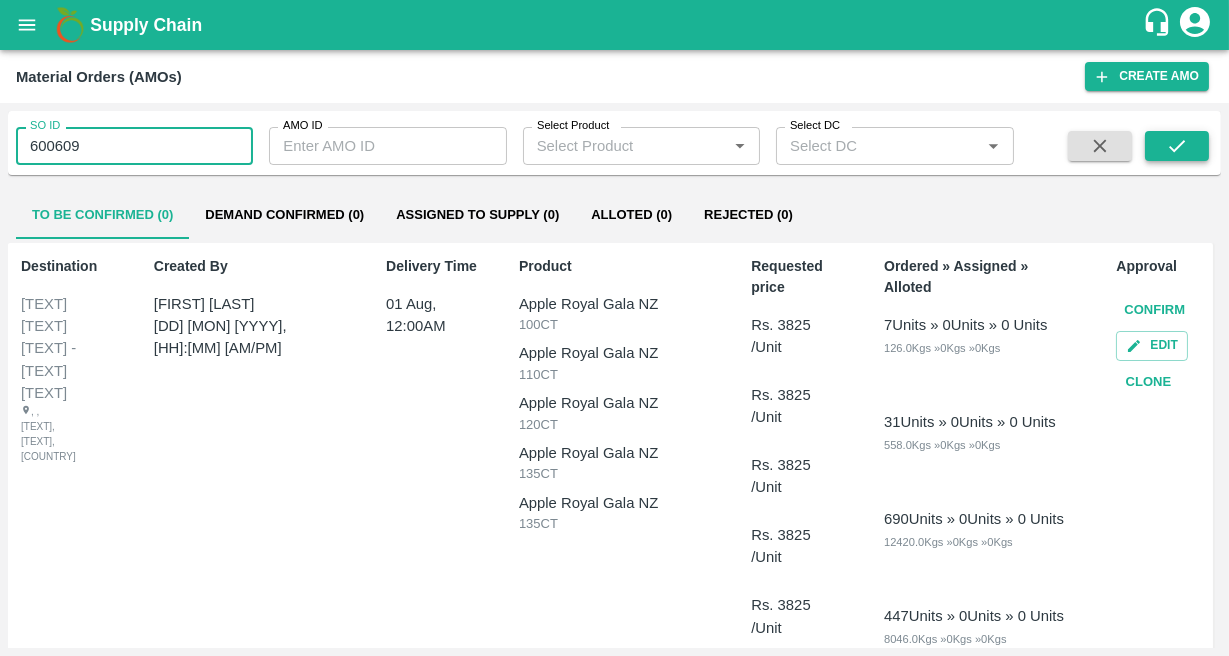 type on "600609" 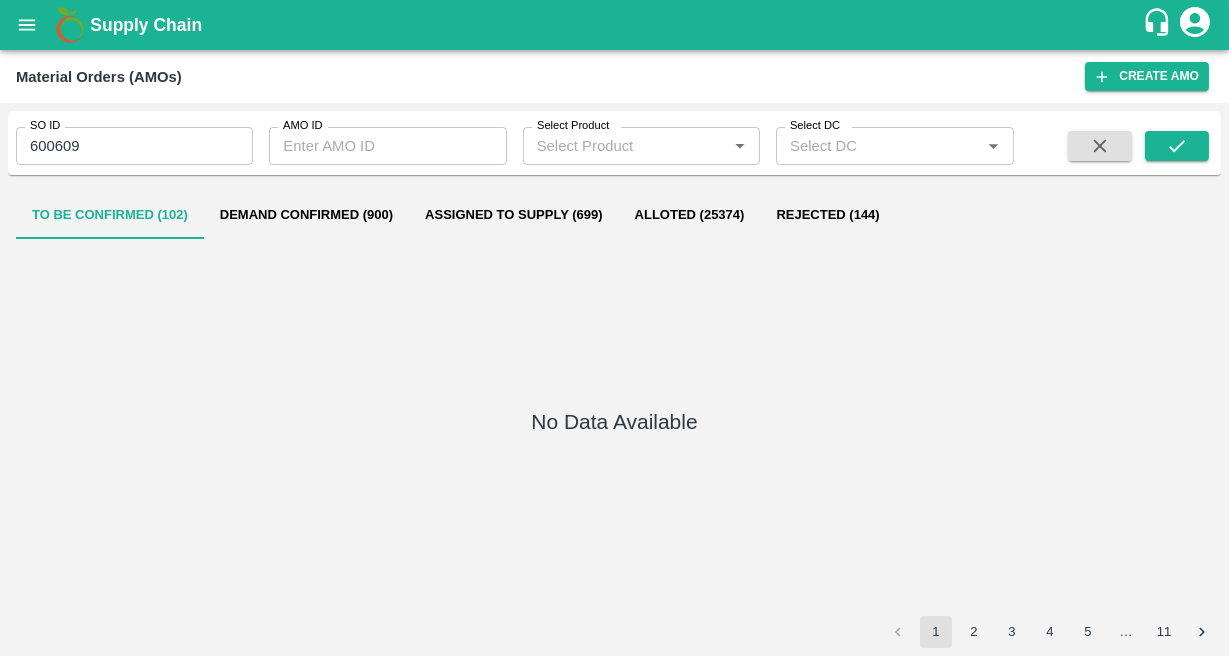 click on "Demand Confirmed (900)" at bounding box center [306, 215] 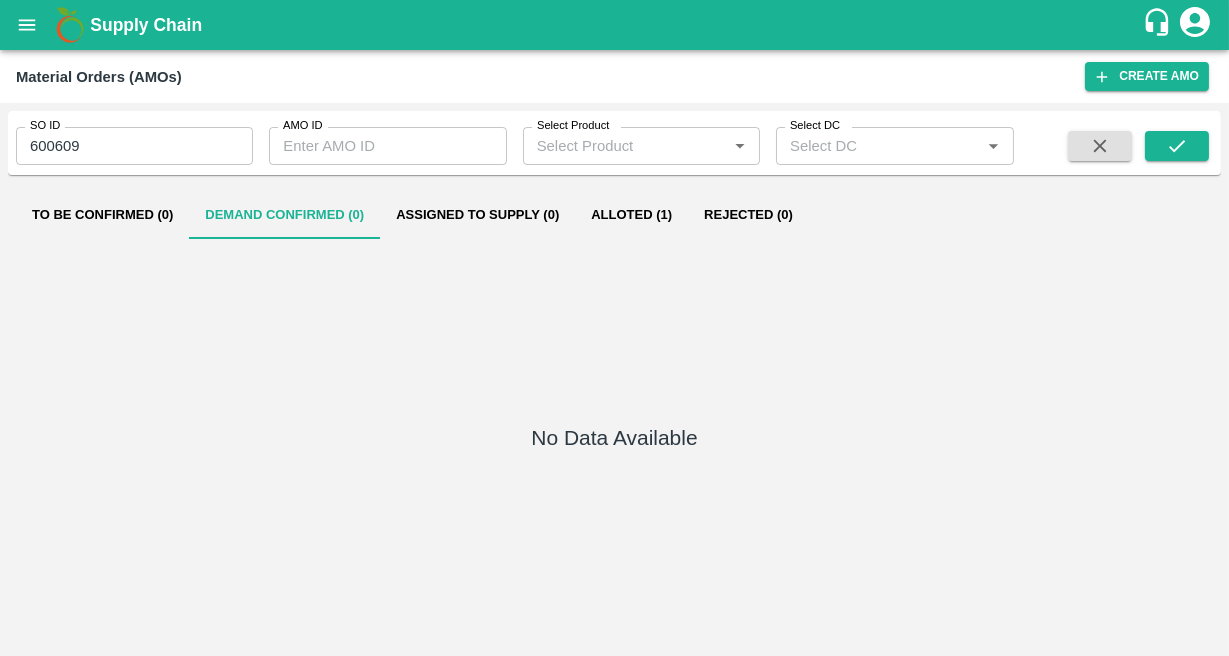 click on "To Be Confirmed (0)" at bounding box center (102, 215) 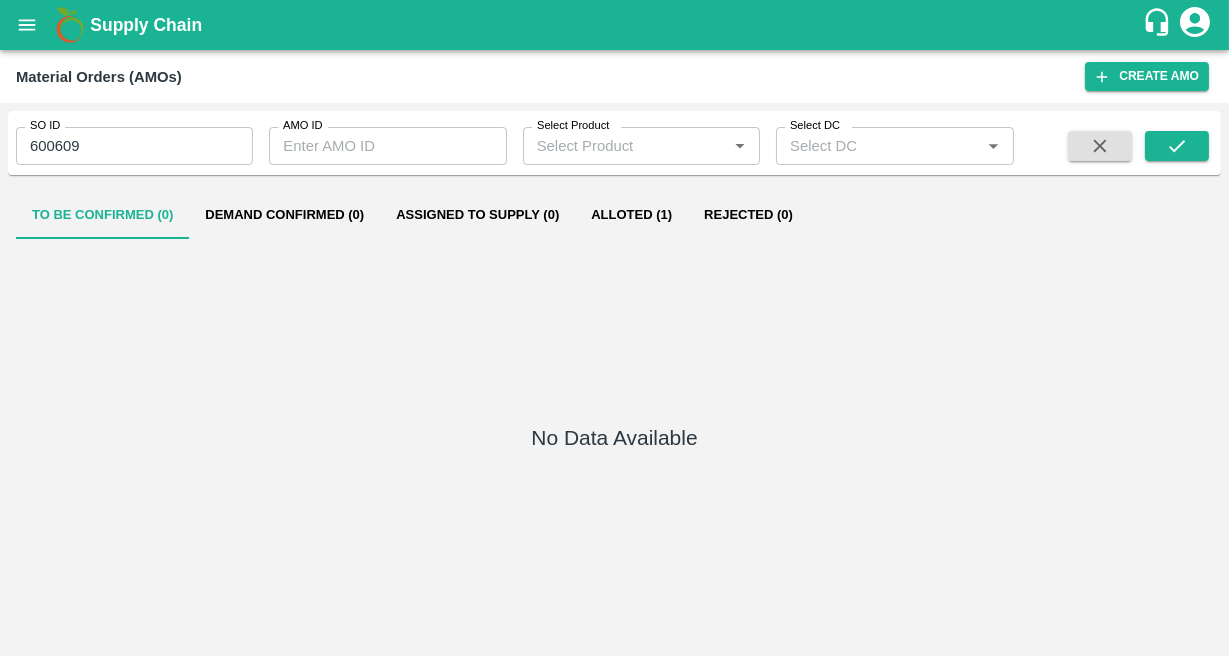 click on "Alloted (1)" at bounding box center [631, 215] 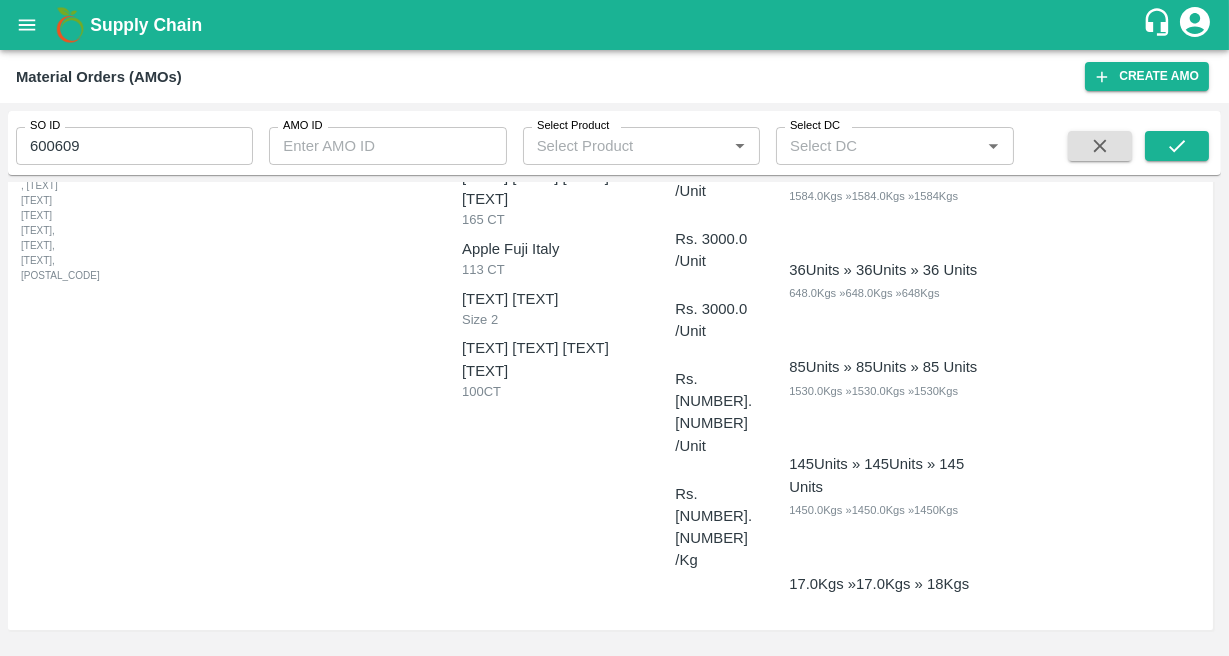 scroll, scrollTop: 0, scrollLeft: 0, axis: both 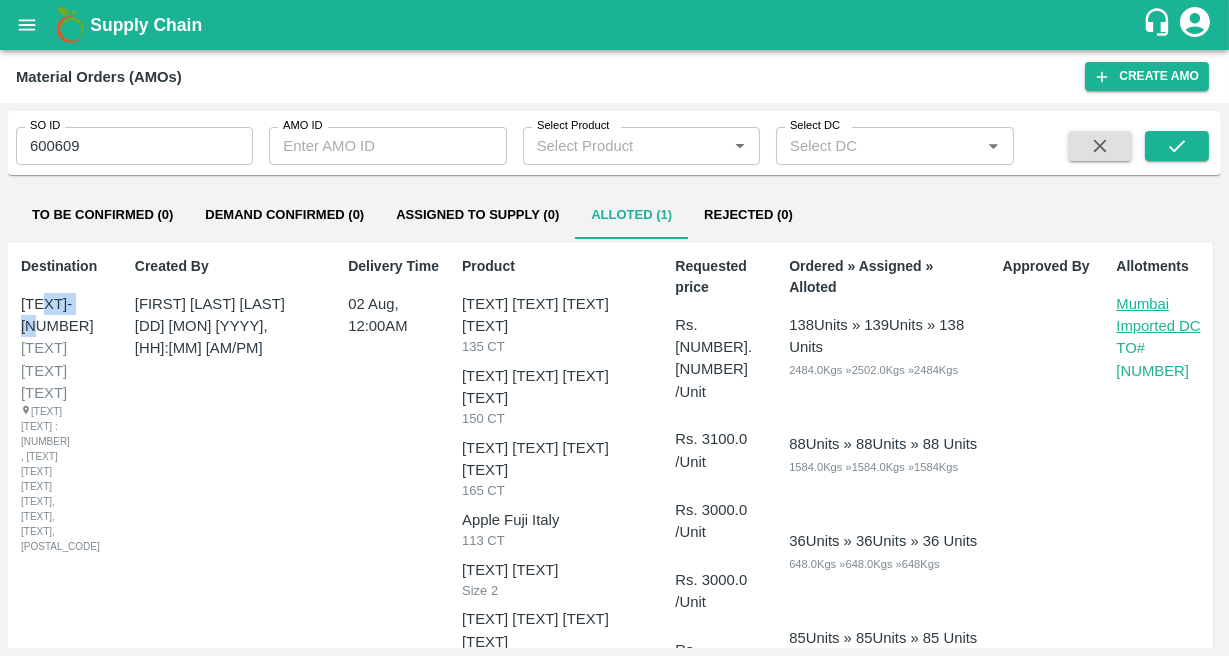 drag, startPoint x: 96, startPoint y: 303, endPoint x: 46, endPoint y: 302, distance: 50.01 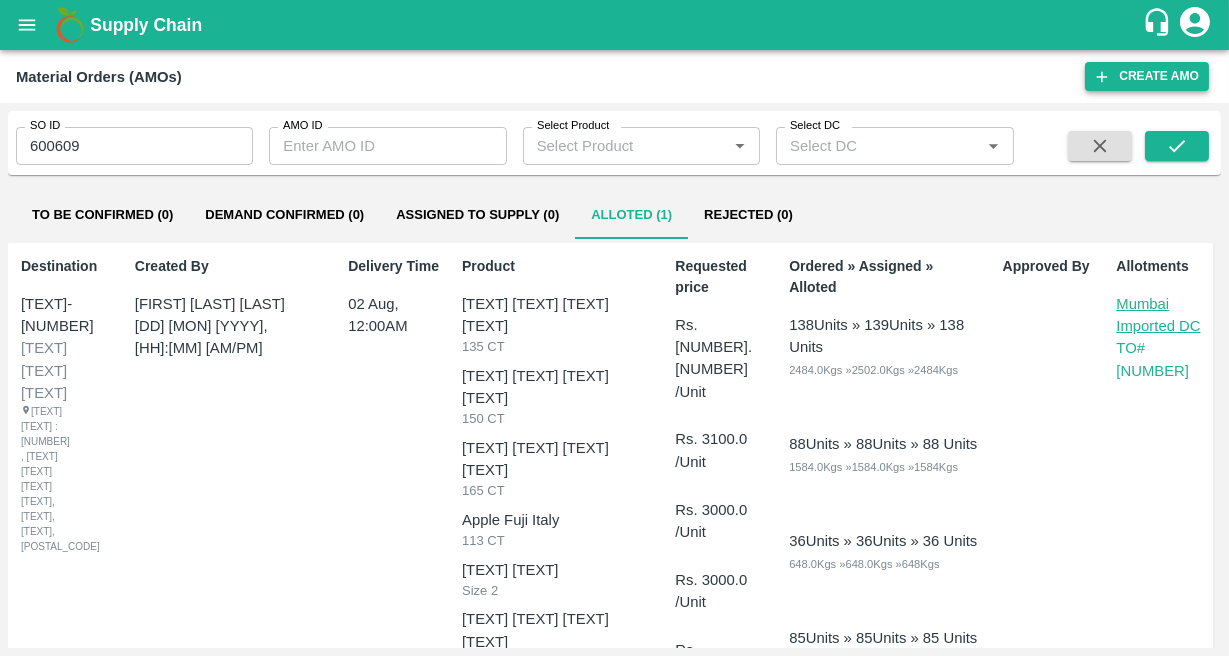 click on "Create AMO" at bounding box center [1147, 76] 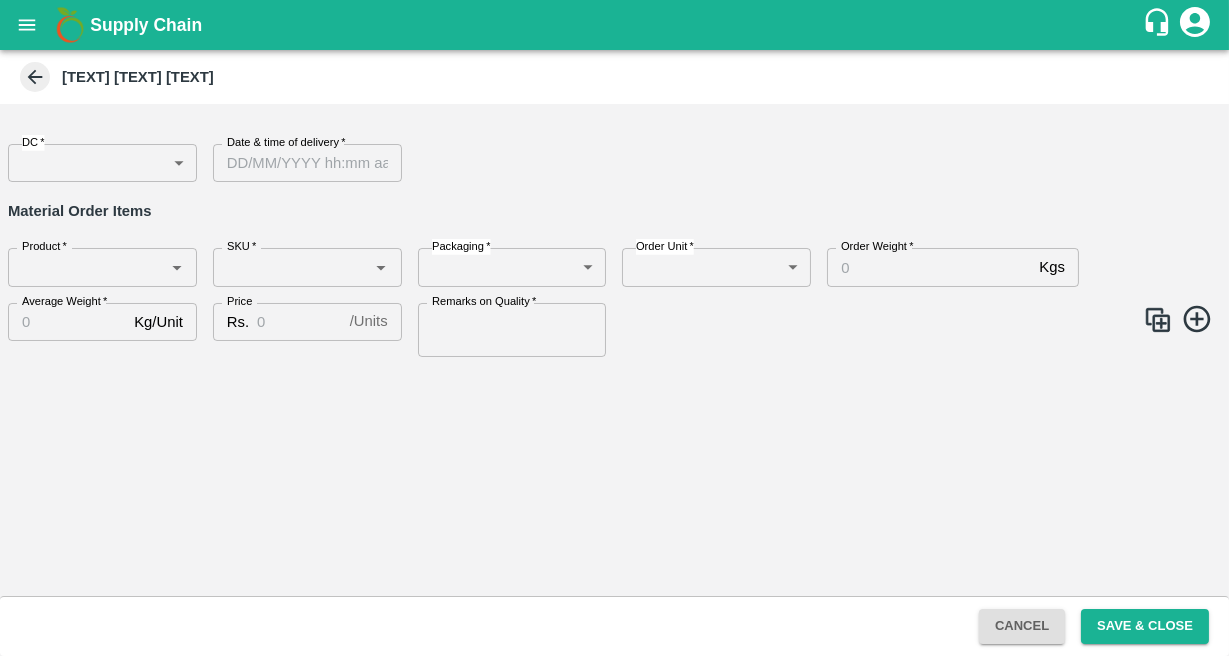 click on "Cancel" at bounding box center (1022, 626) 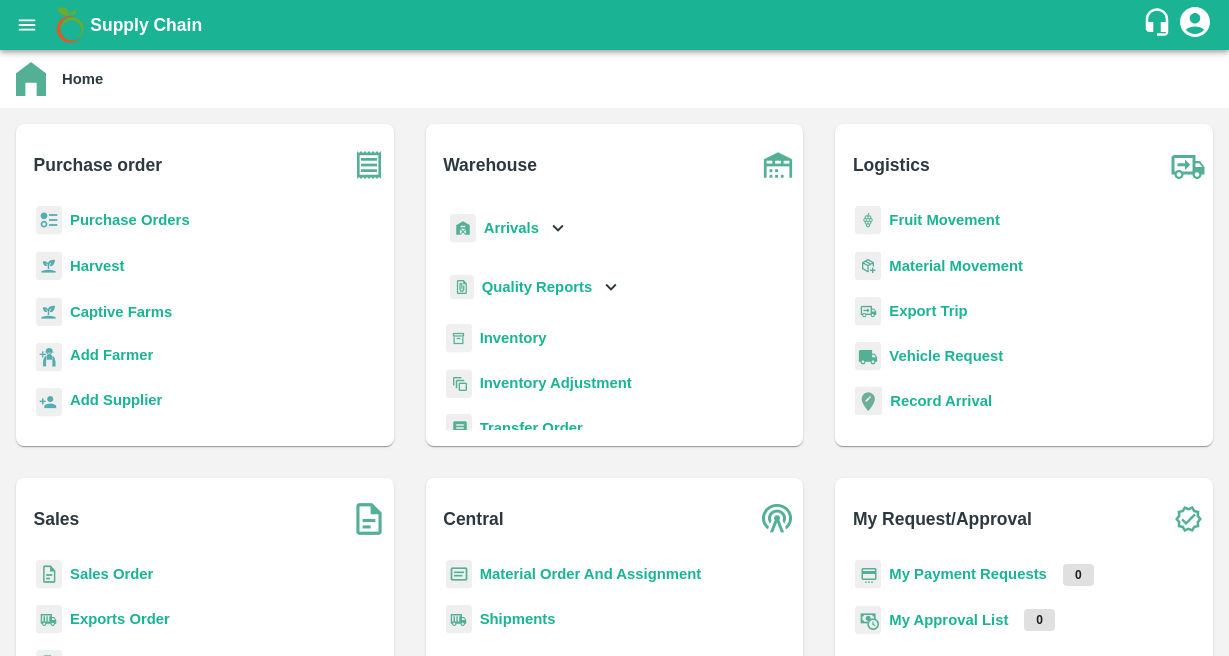 scroll, scrollTop: 0, scrollLeft: 0, axis: both 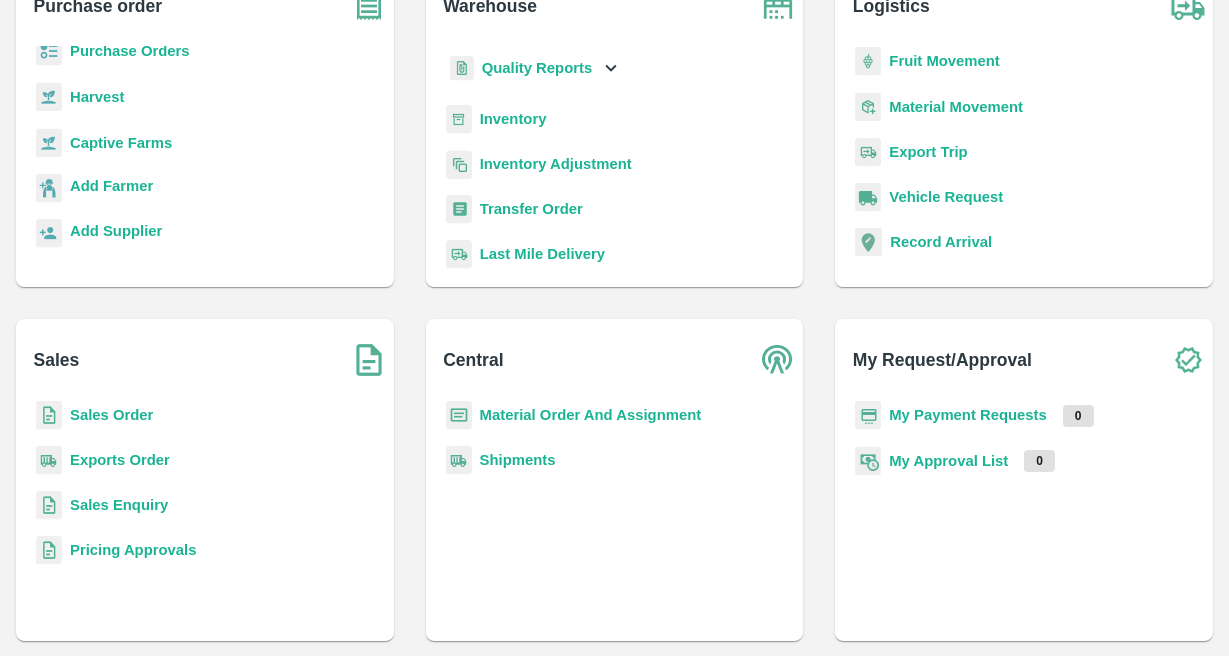 click on "Transfer Order" at bounding box center [531, 209] 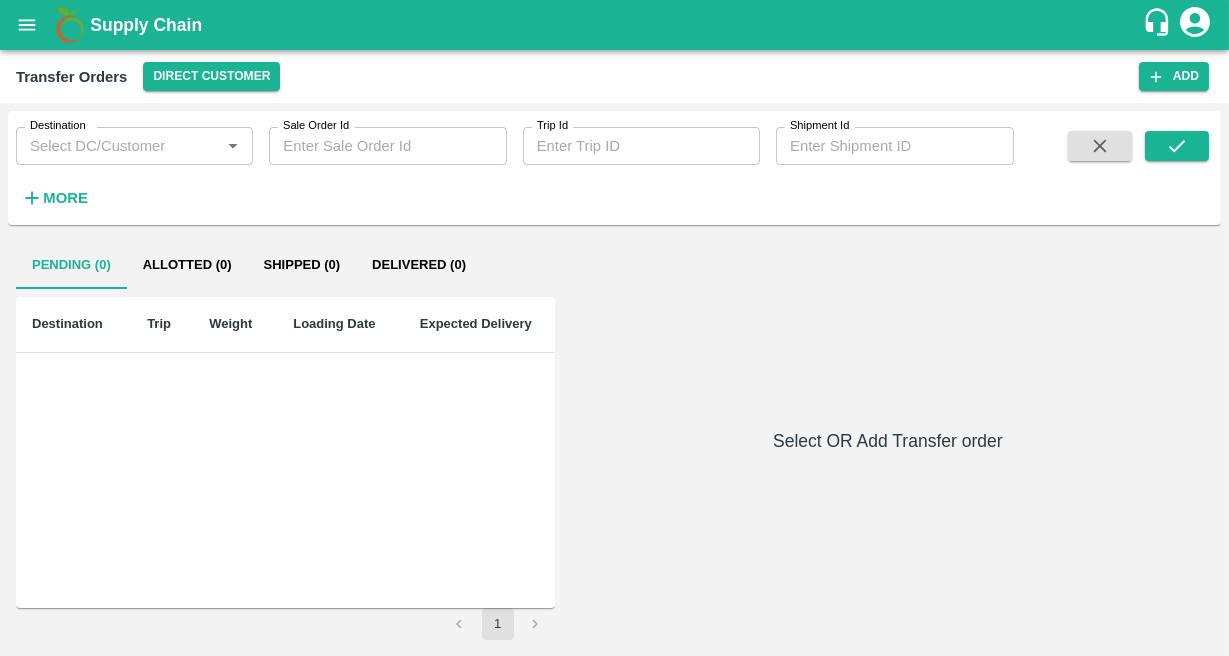 scroll, scrollTop: 0, scrollLeft: 0, axis: both 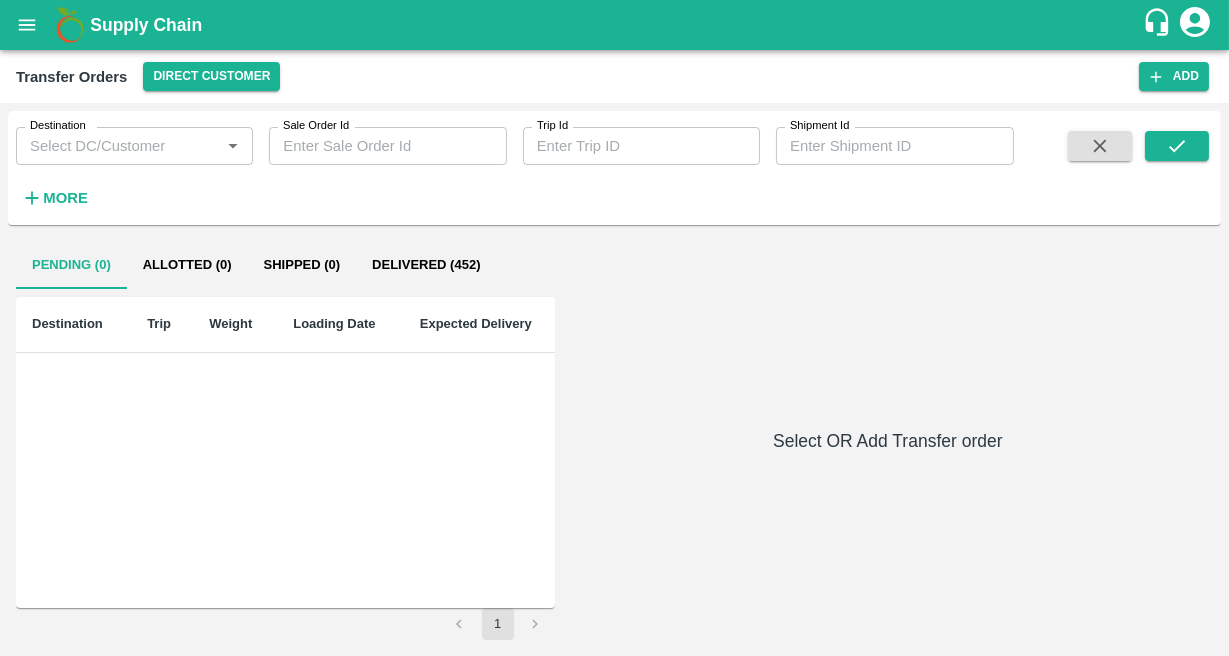 click on "Destination" at bounding box center [118, 146] 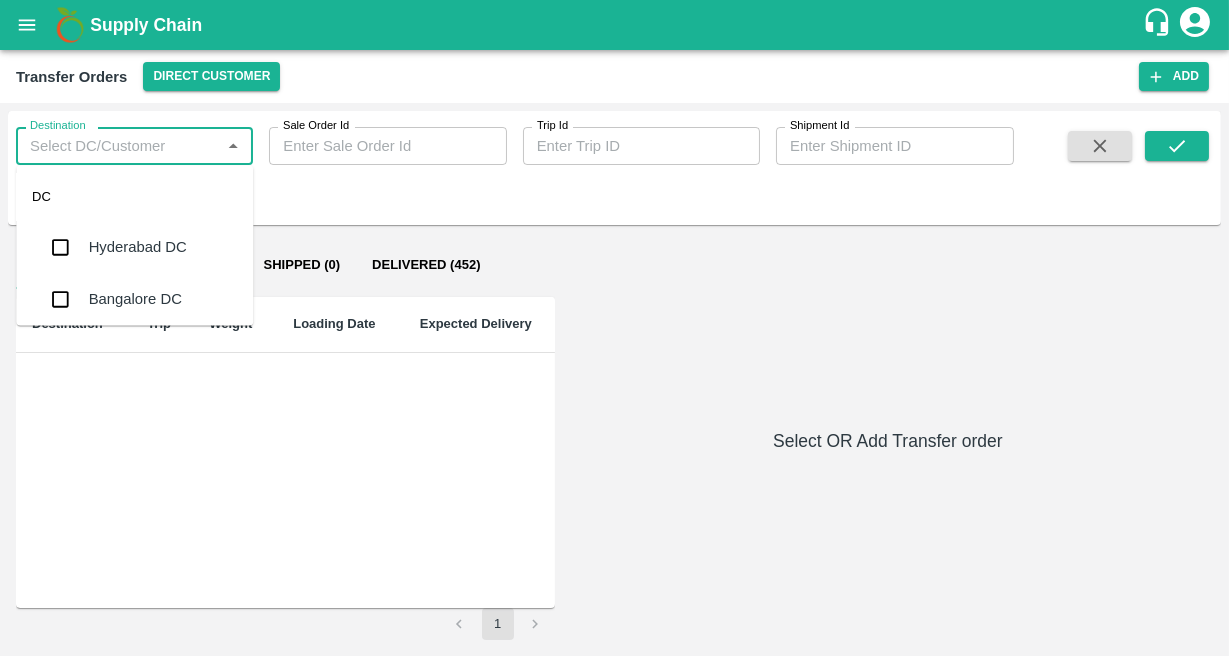 click on "Sale Order Id" at bounding box center (387, 146) 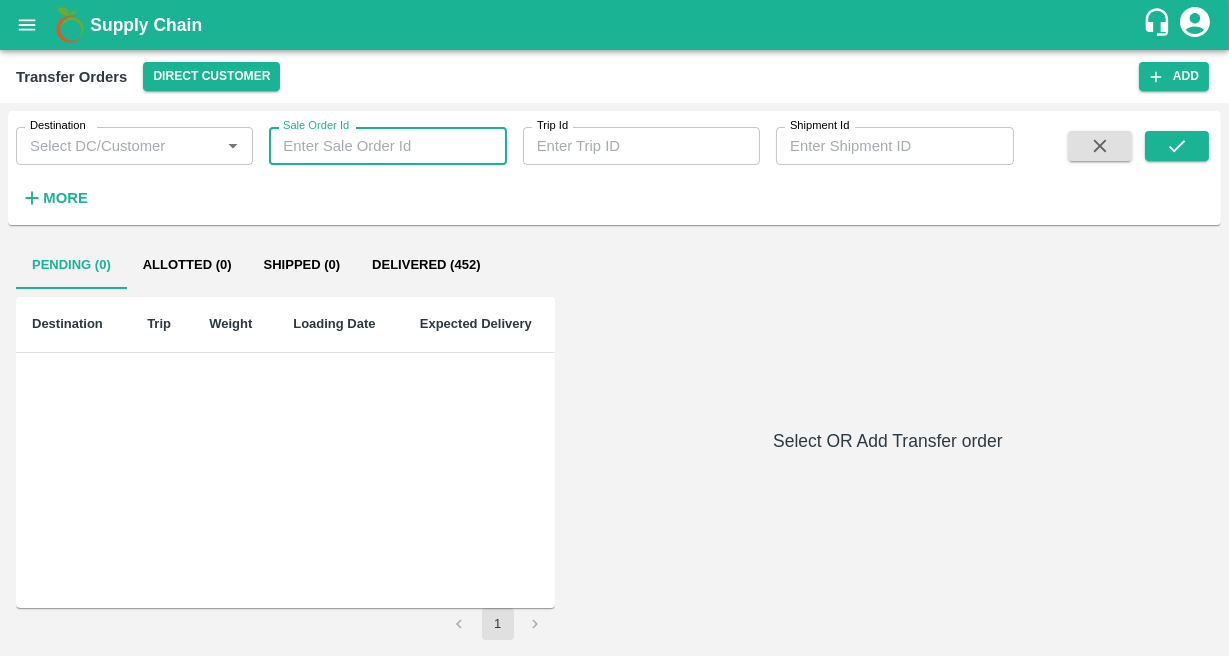 paste on "600609" 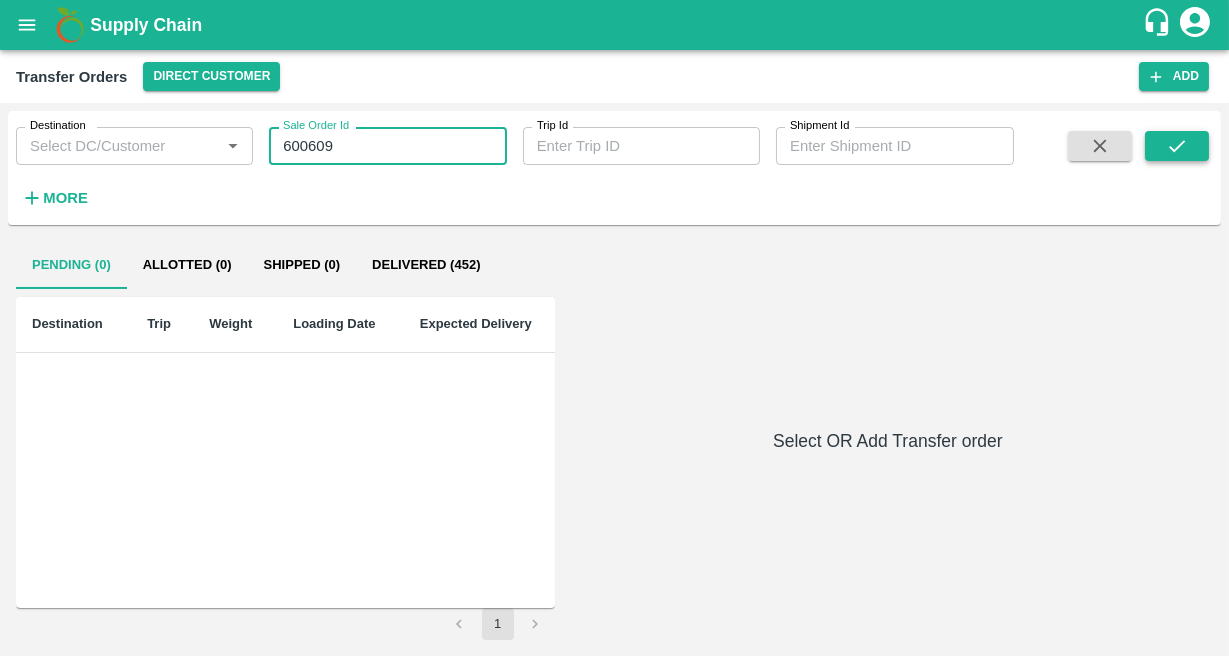 type on "600609" 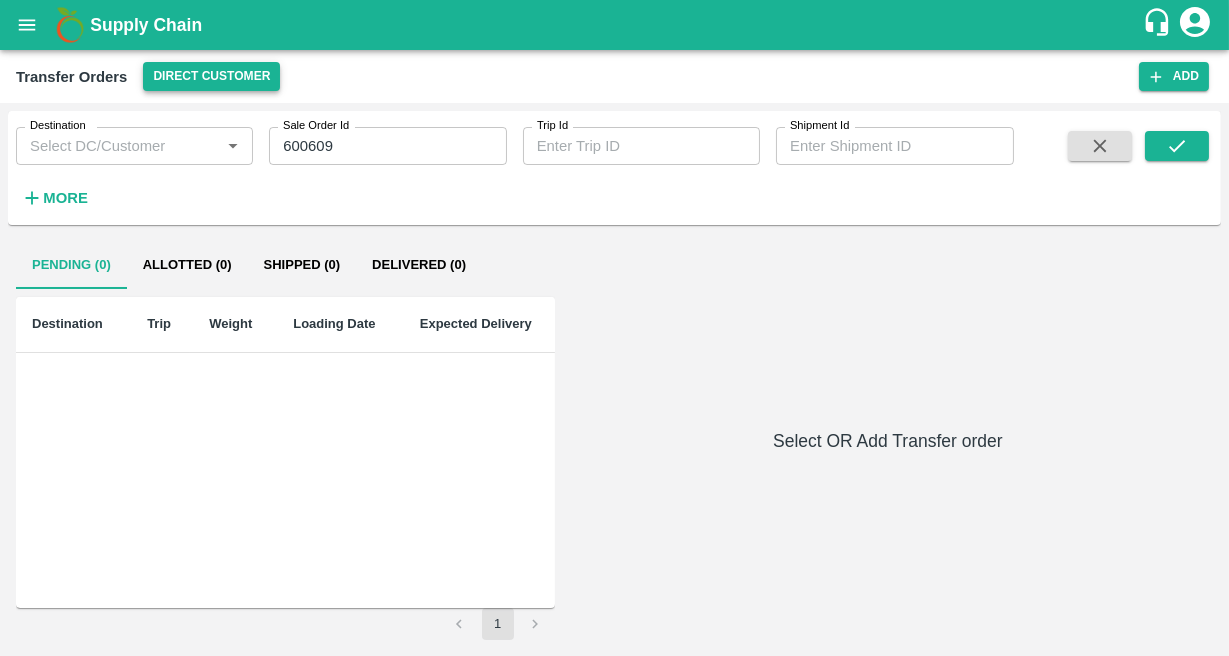 click on "Direct Customer" at bounding box center [211, 76] 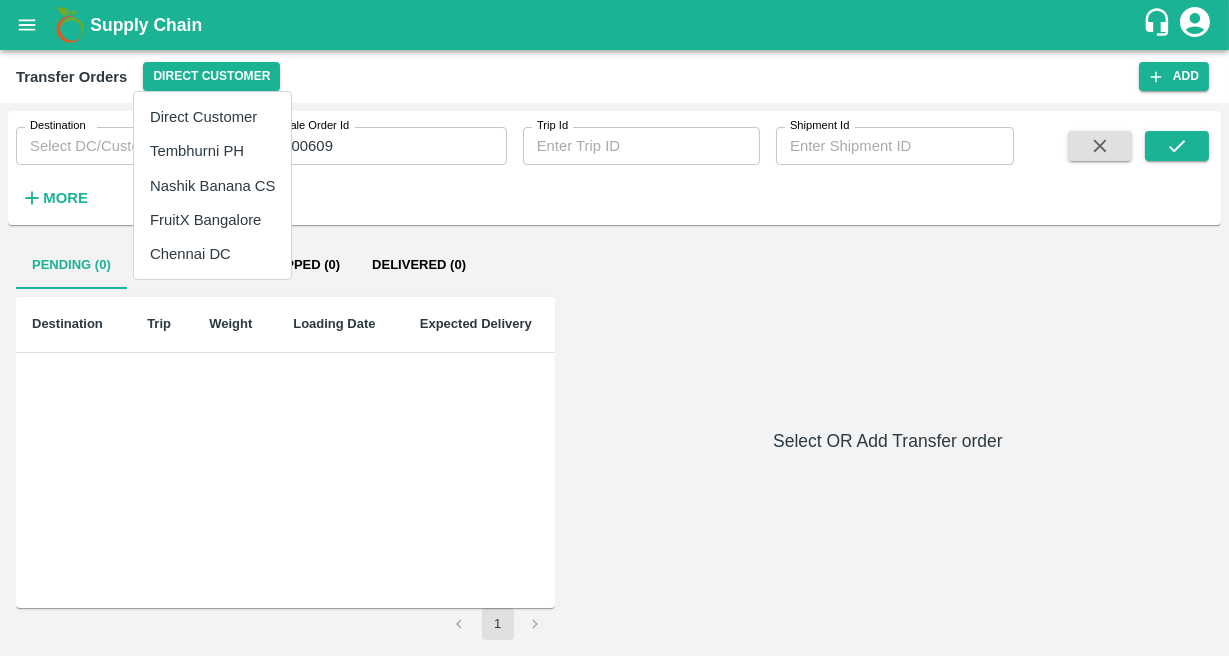 click at bounding box center (614, 328) 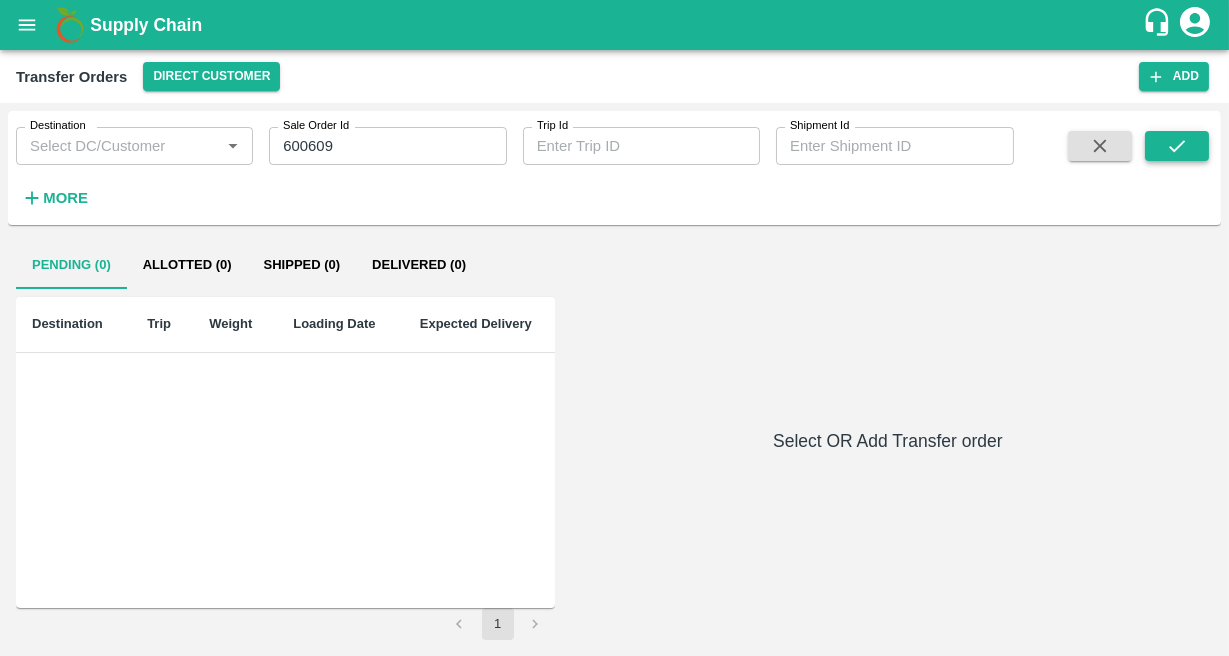 click 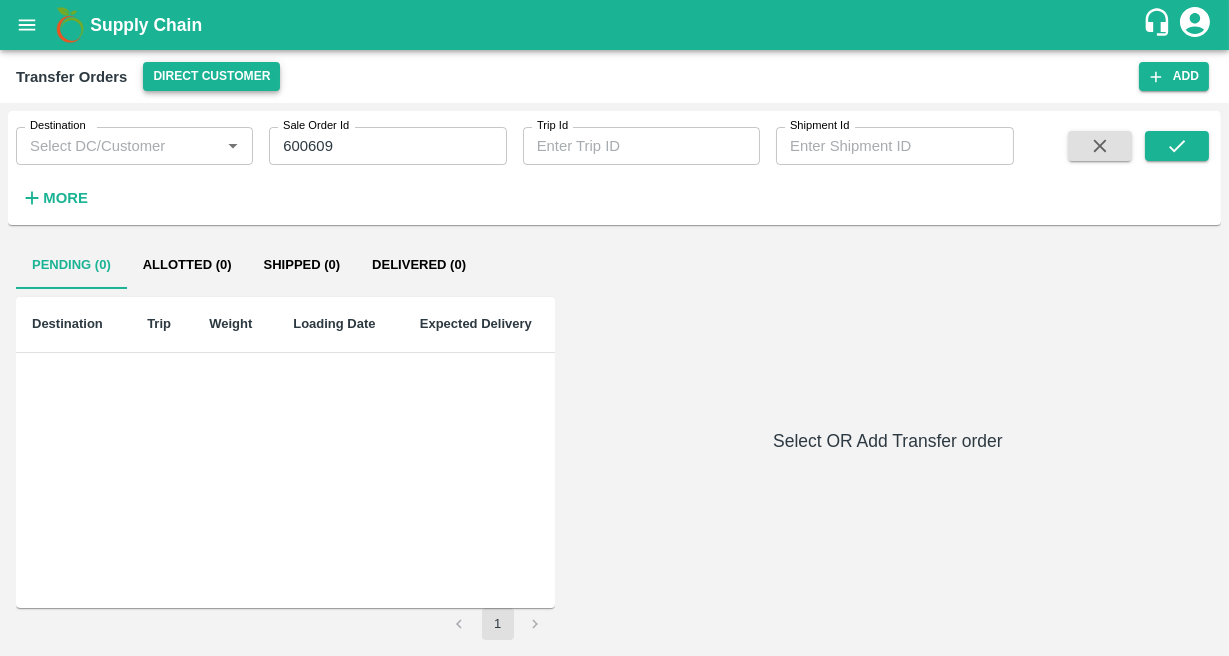 click on "Direct Customer" at bounding box center (211, 76) 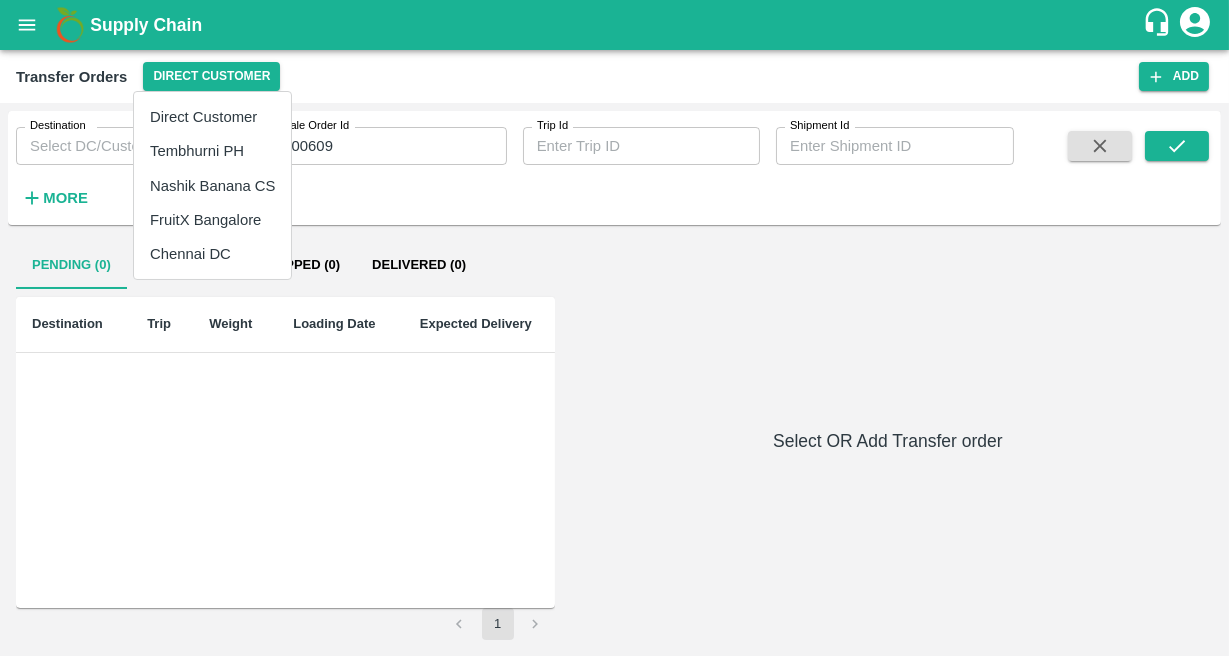 type 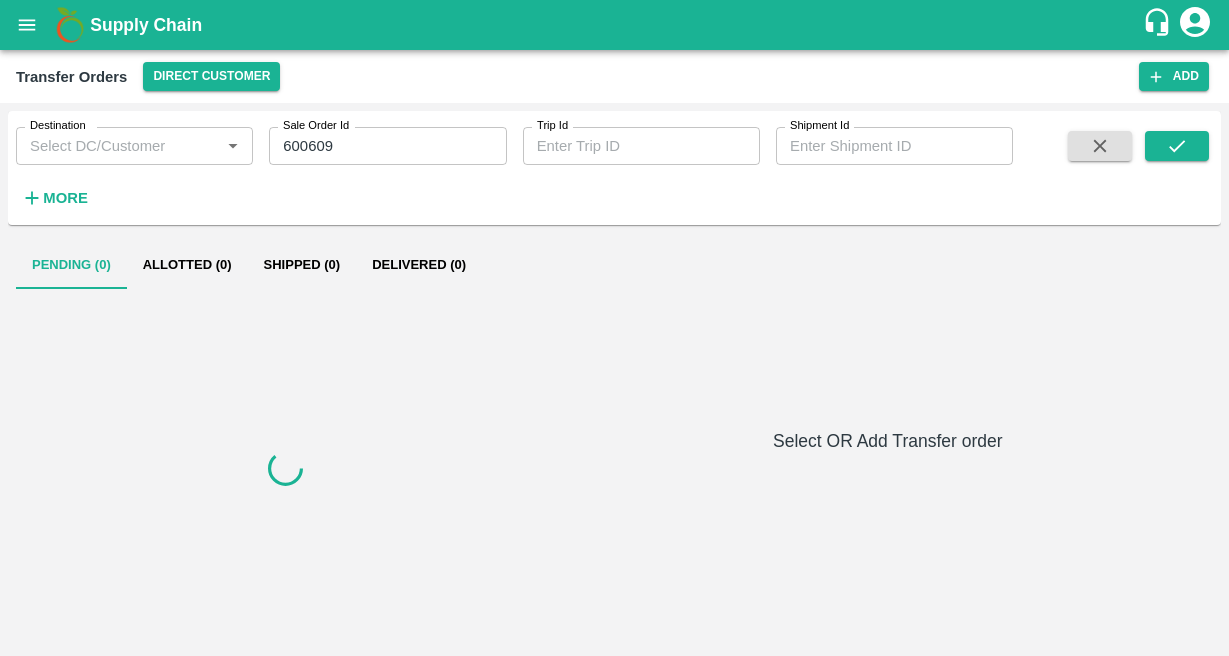 scroll, scrollTop: 0, scrollLeft: 0, axis: both 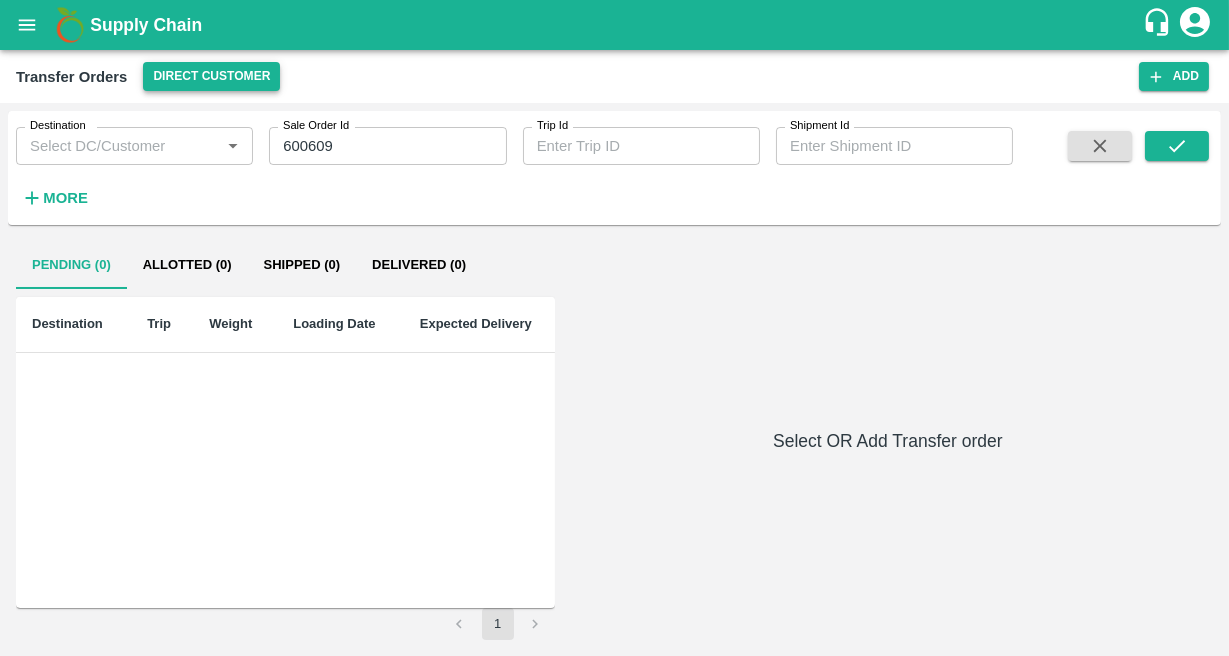 click on "Direct Customer" at bounding box center (211, 76) 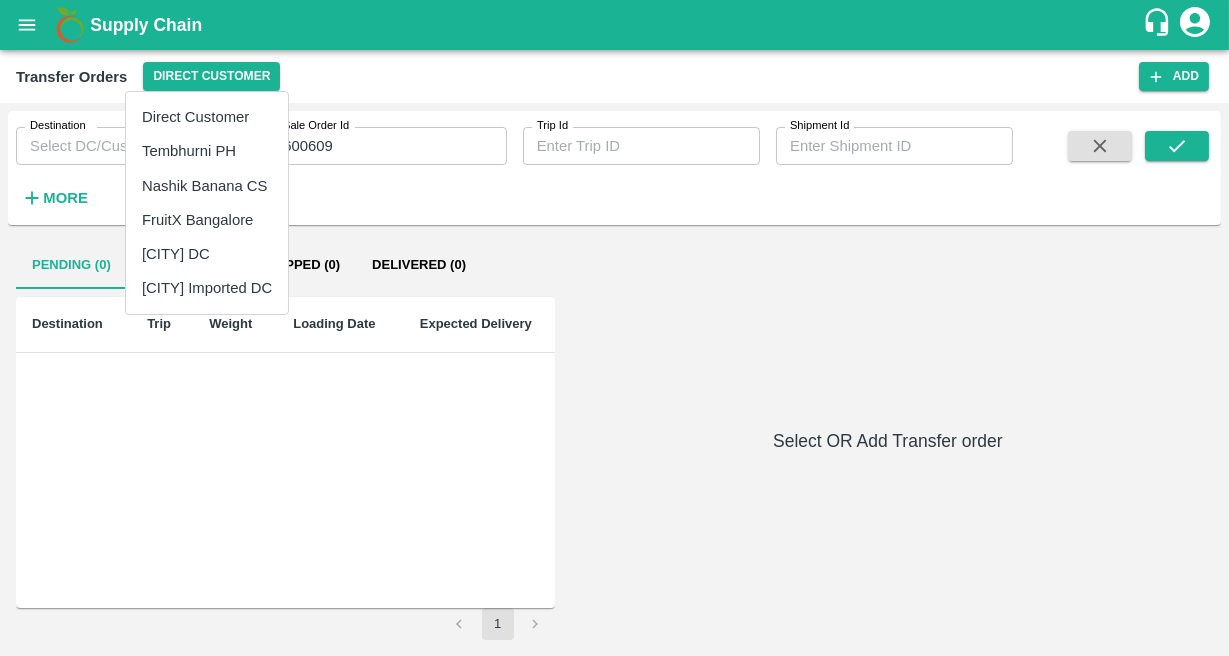 click on "Mumbai Imported DC" at bounding box center (207, 288) 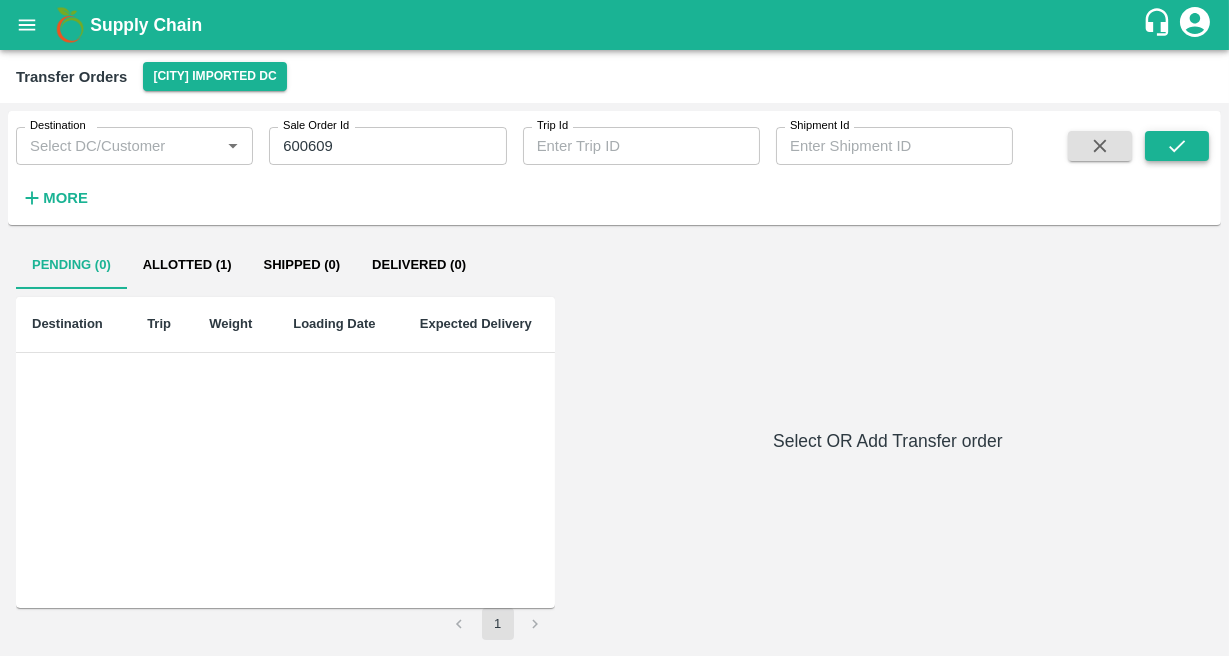 click 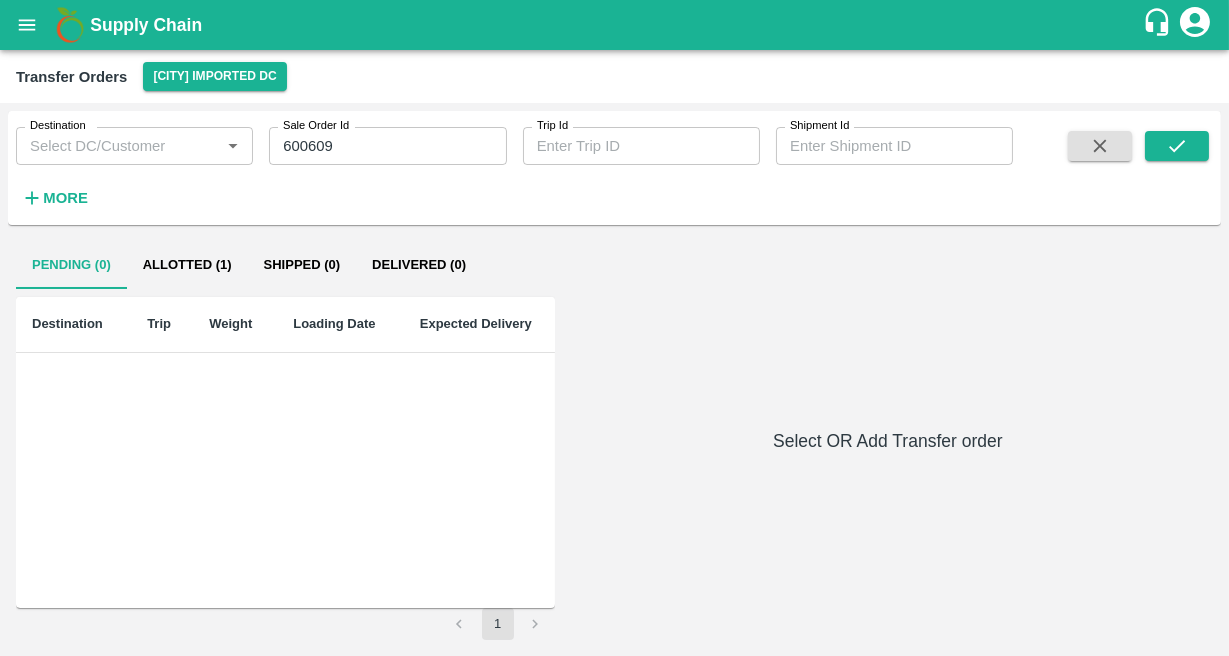click on "Allotted (1)" at bounding box center (187, 265) 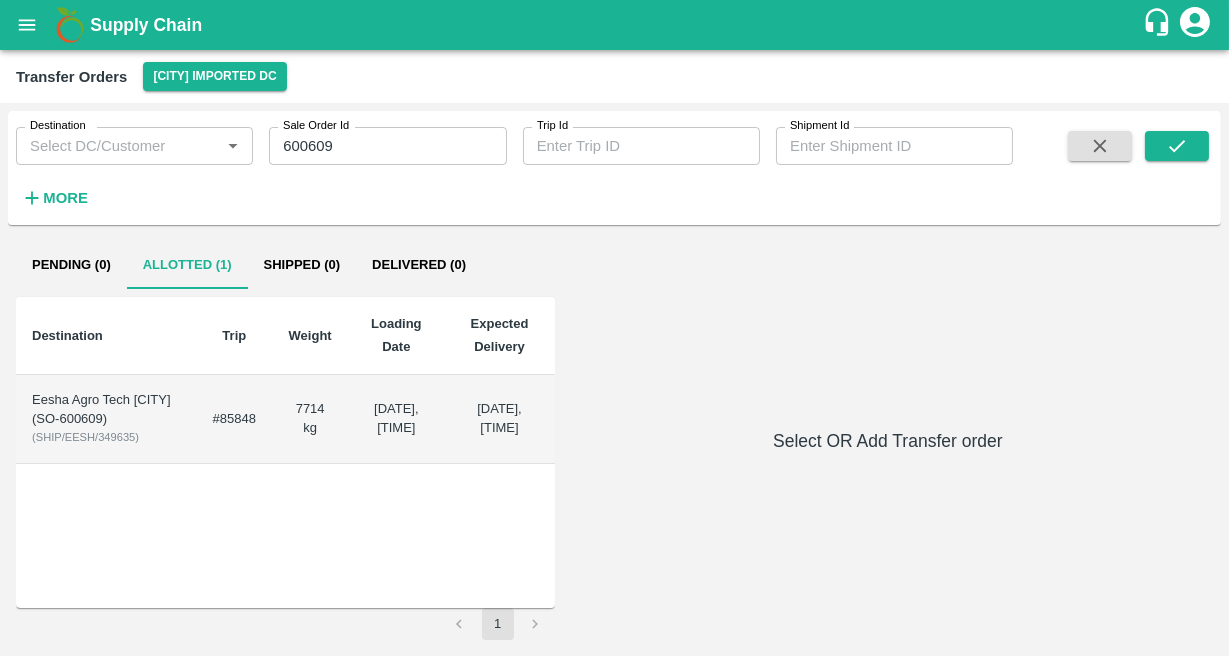click on "Eesha Agro Tech Vizianagaram (SO-600609)" at bounding box center [106, 409] 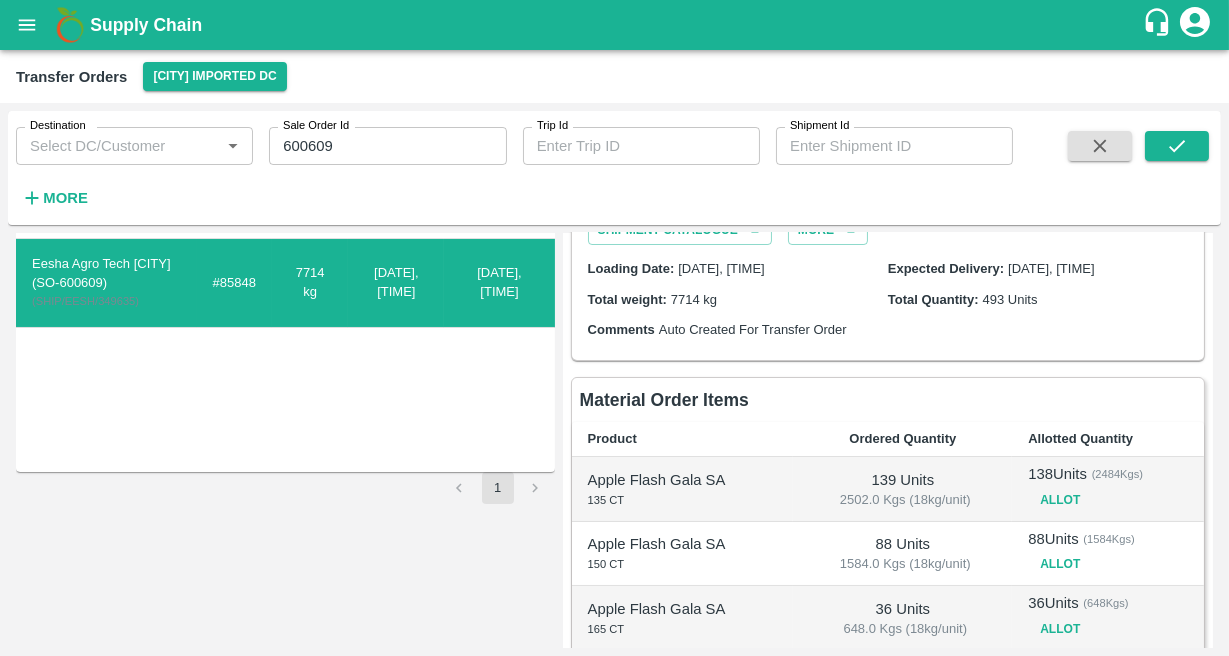 scroll, scrollTop: 0, scrollLeft: 0, axis: both 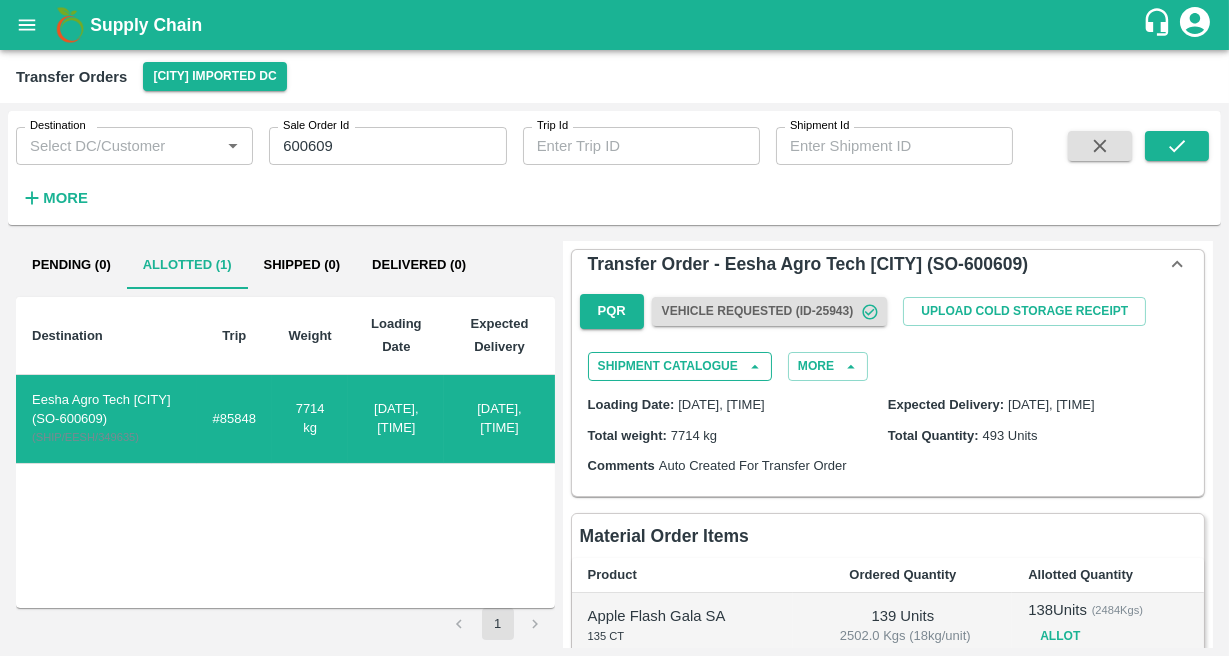 click on "Shipment Catalogue" at bounding box center [680, 366] 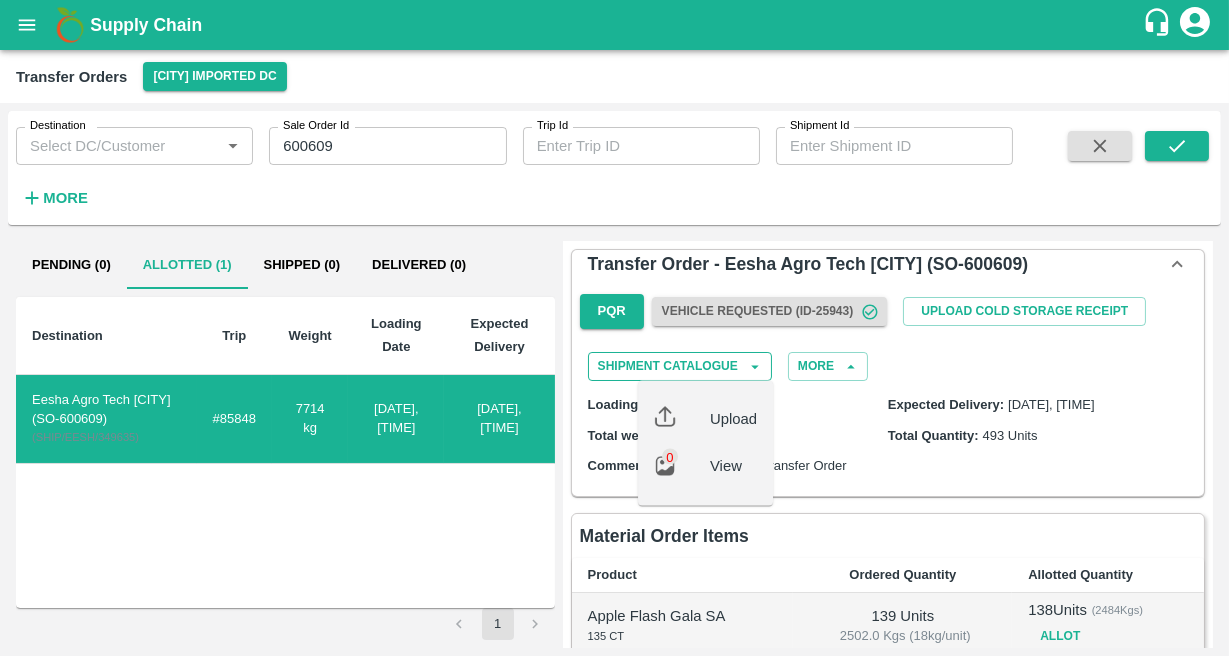 click on "Shipment Catalogue" at bounding box center [680, 366] 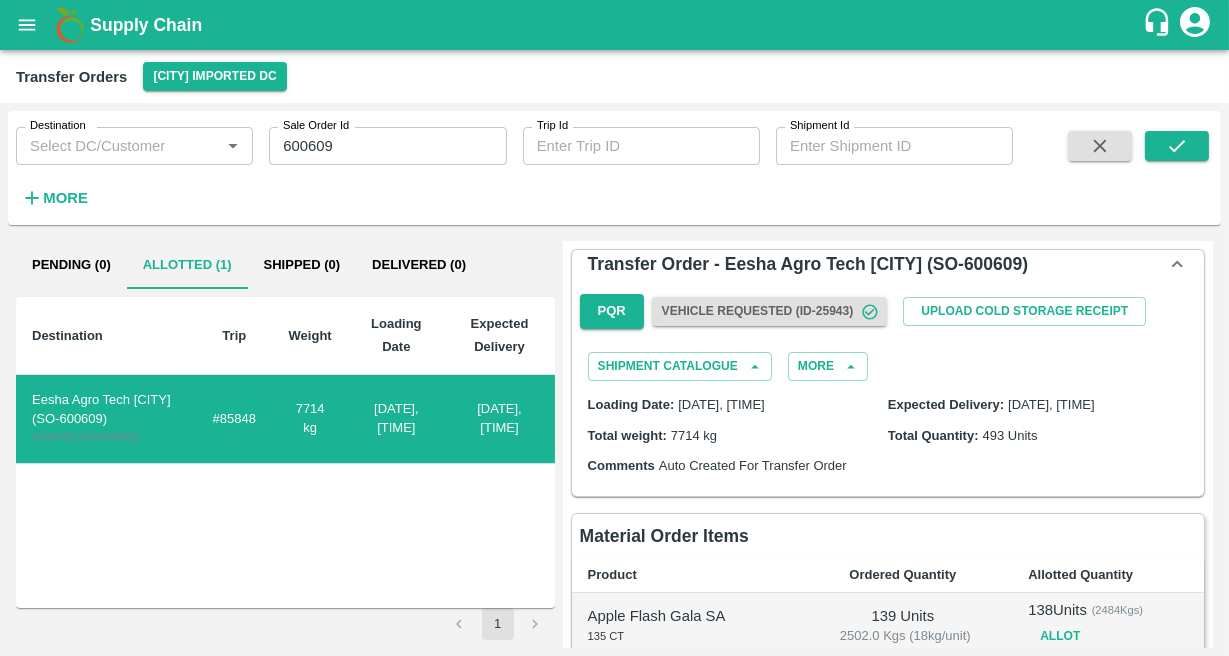 click on "Pending (0)" at bounding box center (71, 265) 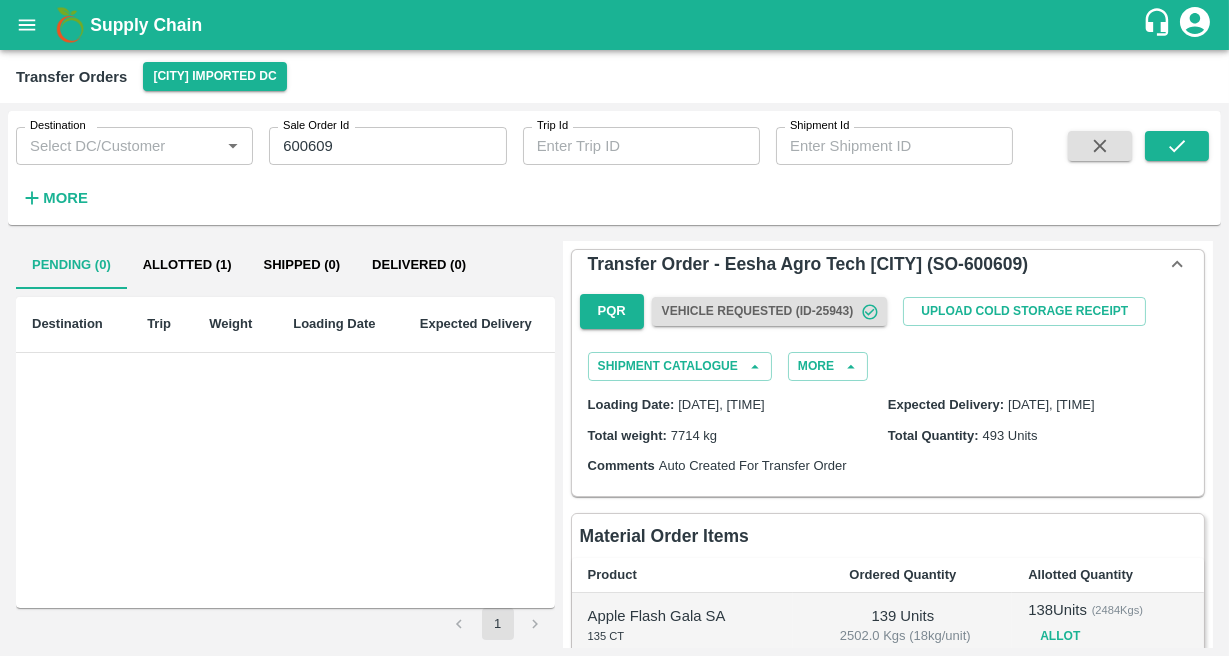 click on "600609" at bounding box center [387, 146] 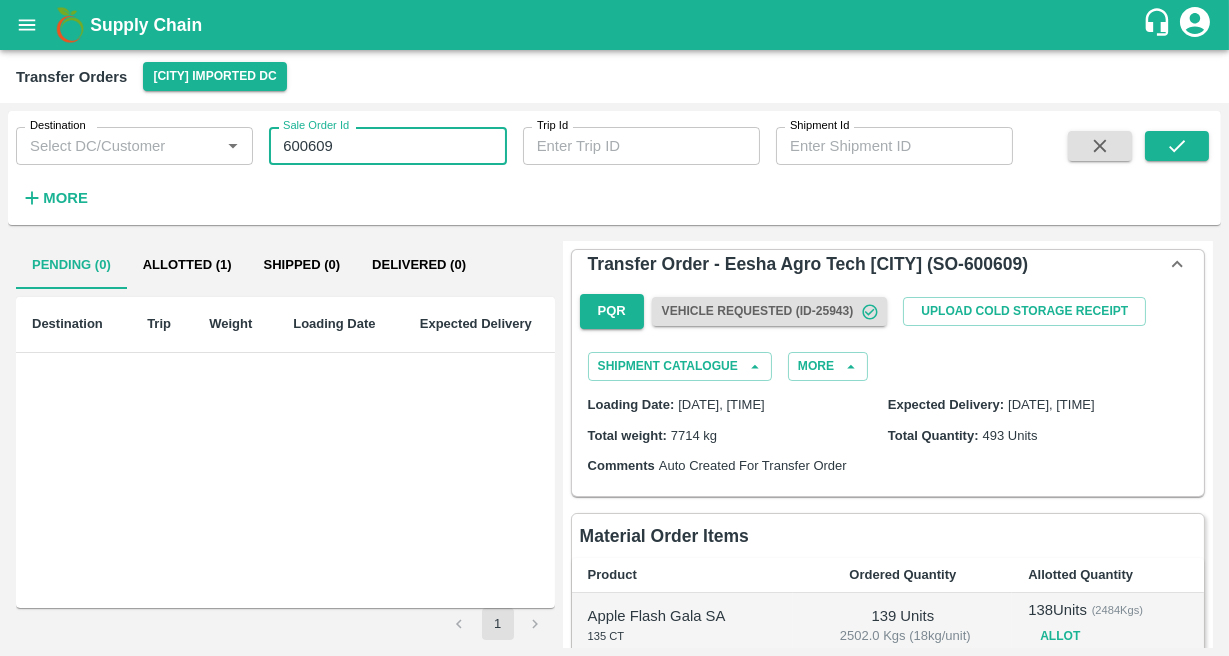 click on "600609" at bounding box center (387, 146) 